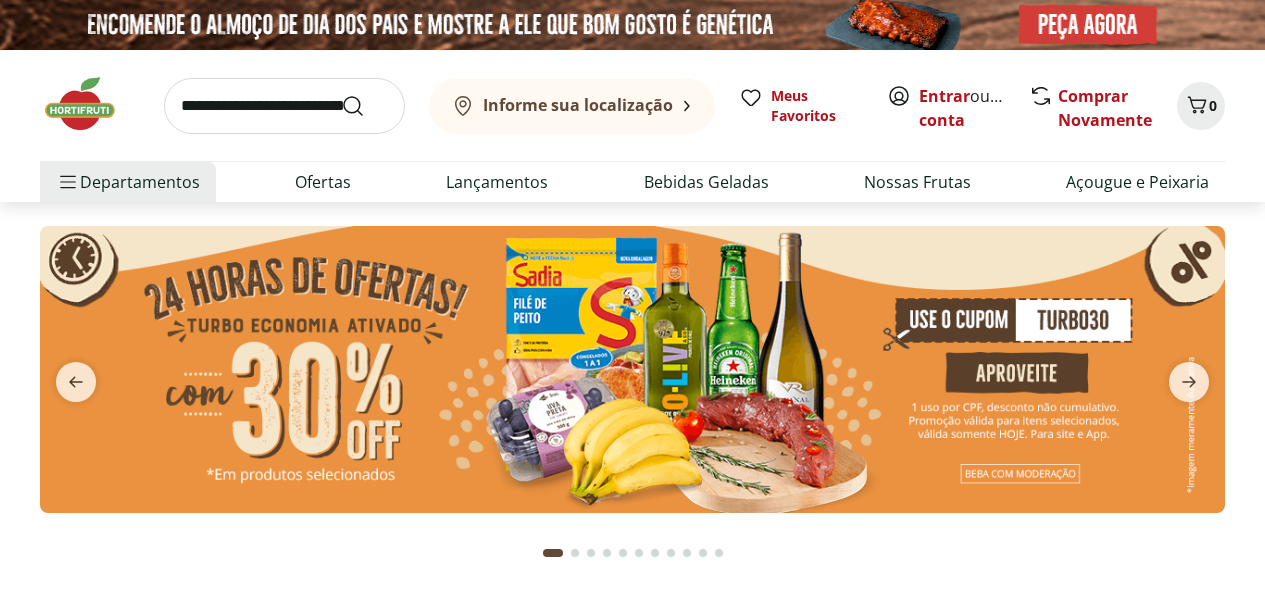 scroll, scrollTop: 300, scrollLeft: 0, axis: vertical 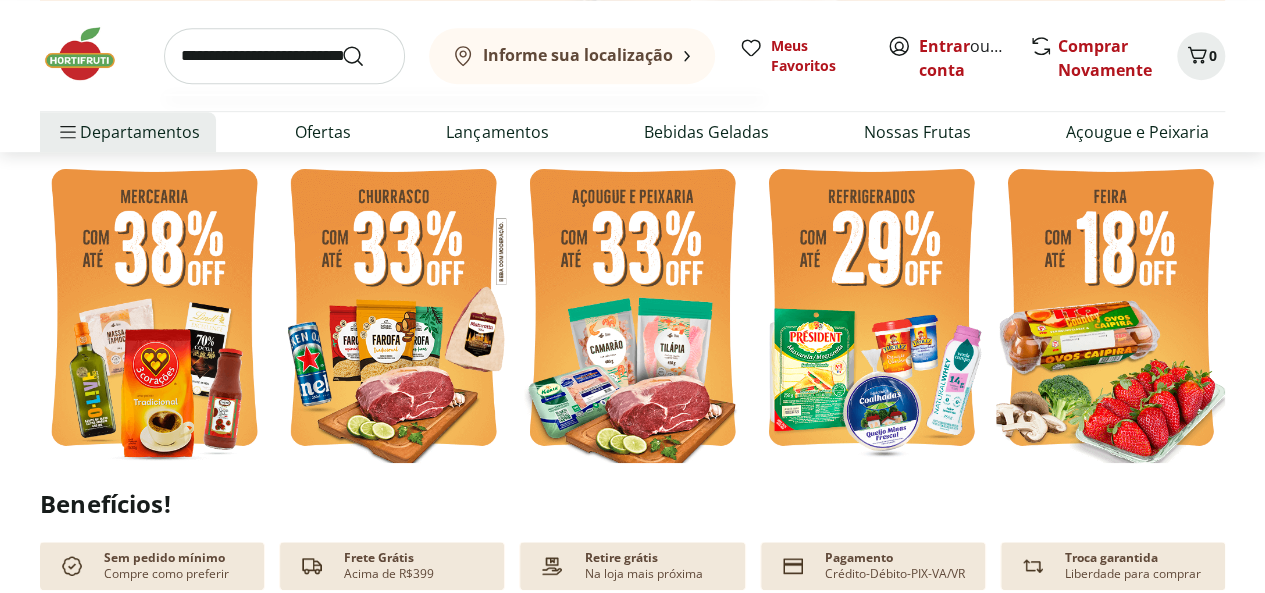 click at bounding box center (284, 56) 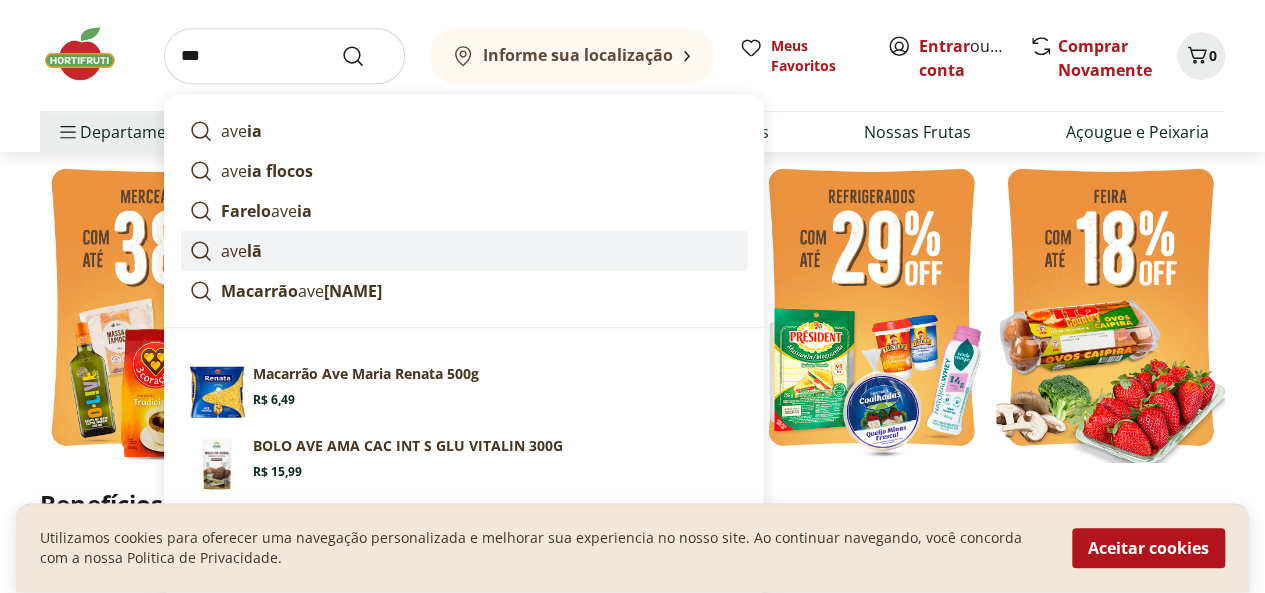 click on "ave lã" at bounding box center (464, 251) 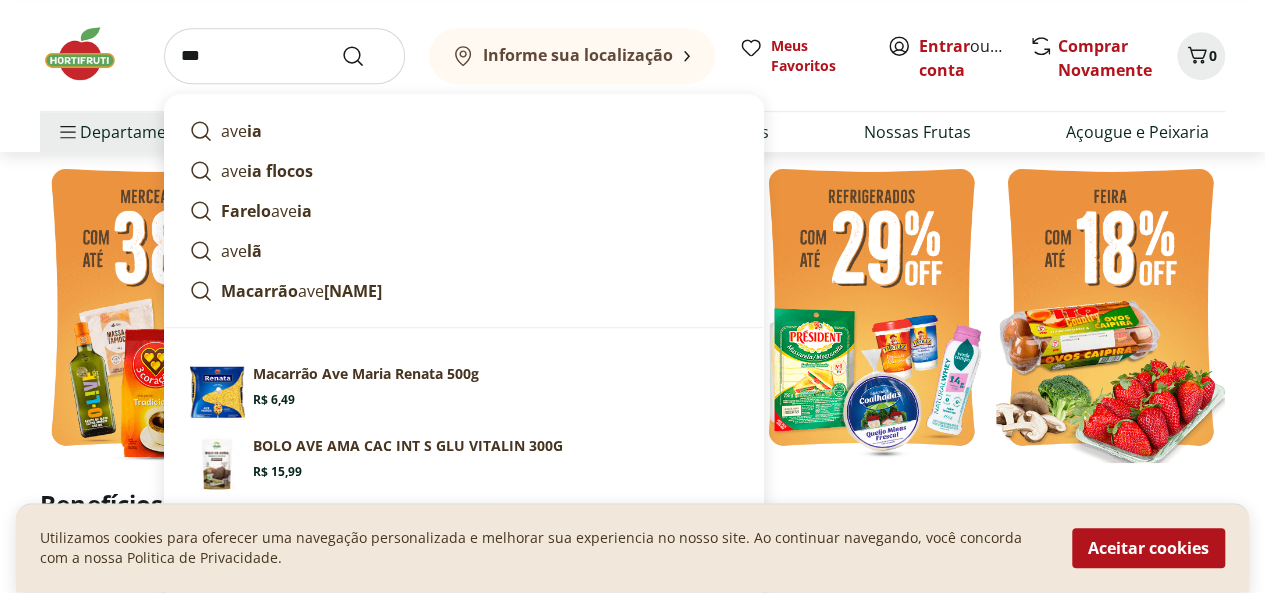 type on "*****" 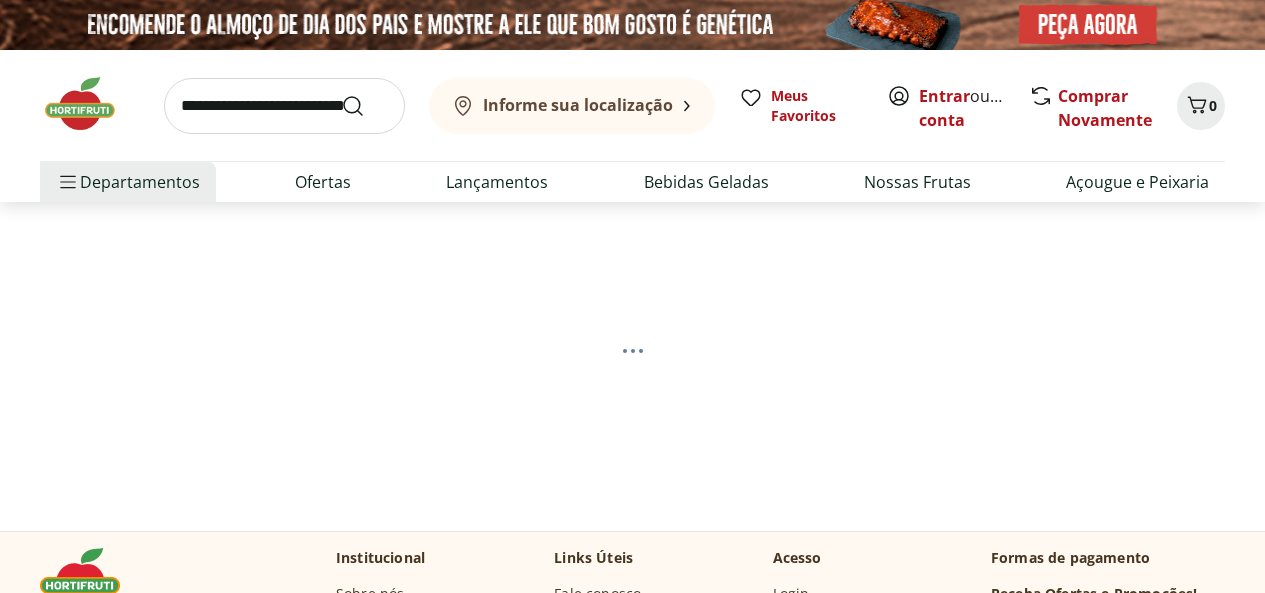 scroll, scrollTop: 0, scrollLeft: 0, axis: both 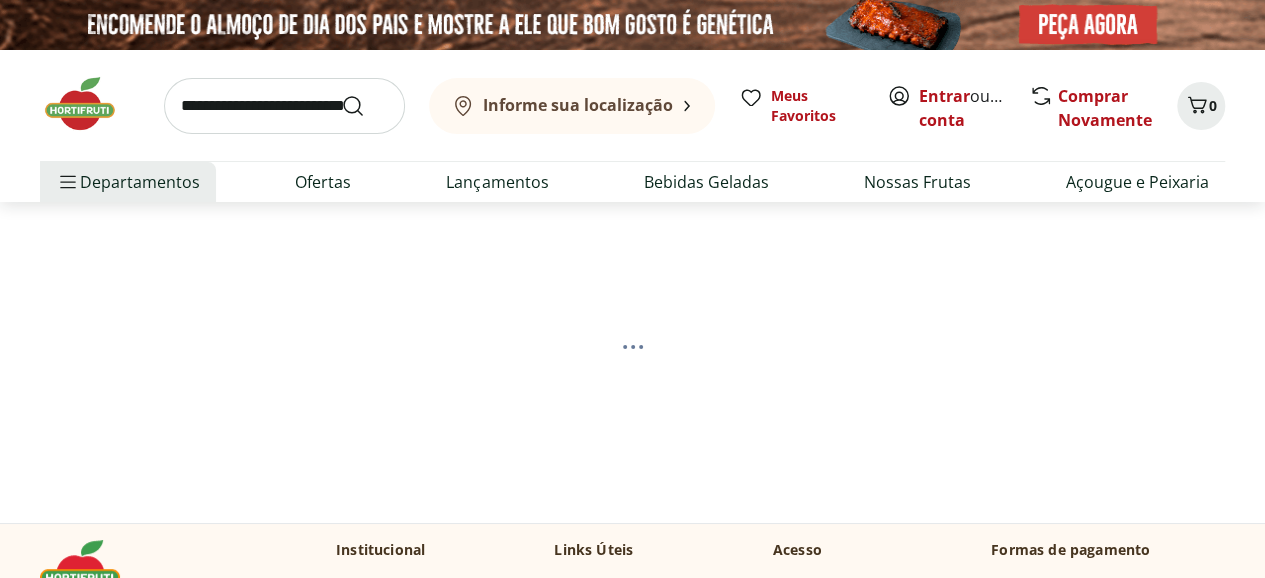 select on "**********" 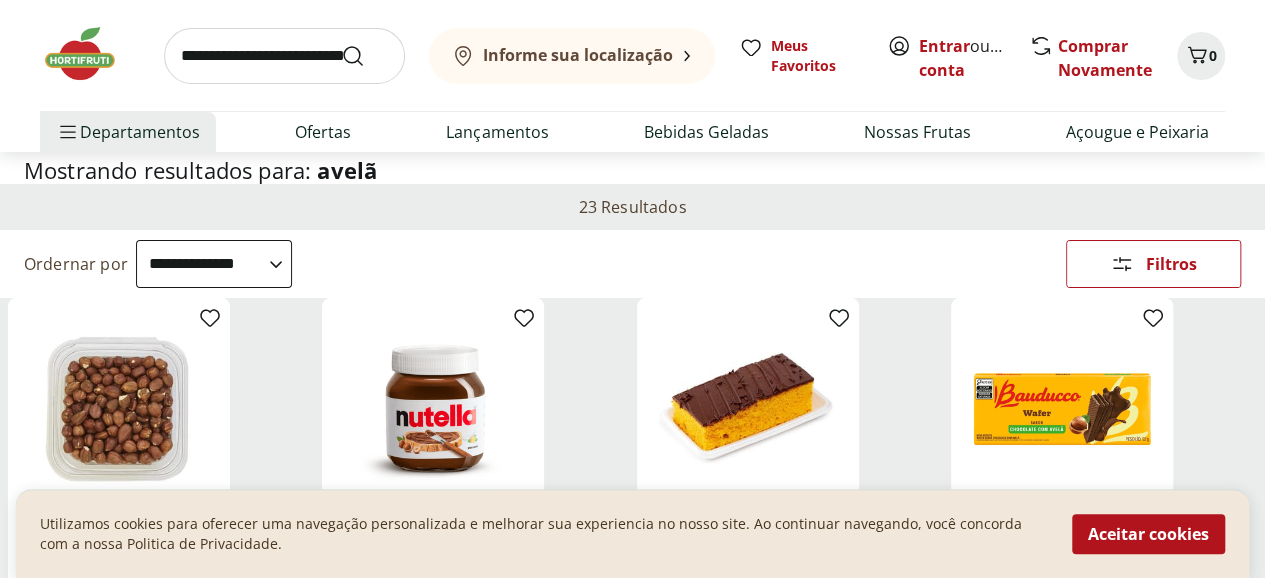 scroll, scrollTop: 200, scrollLeft: 0, axis: vertical 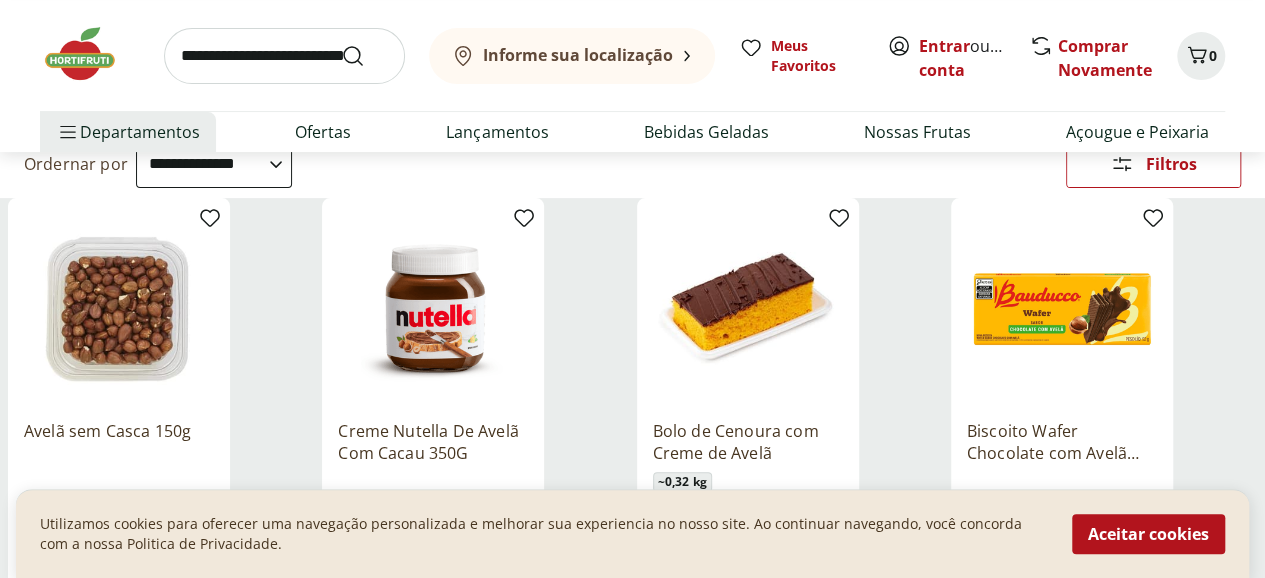 click at bounding box center (119, 309) 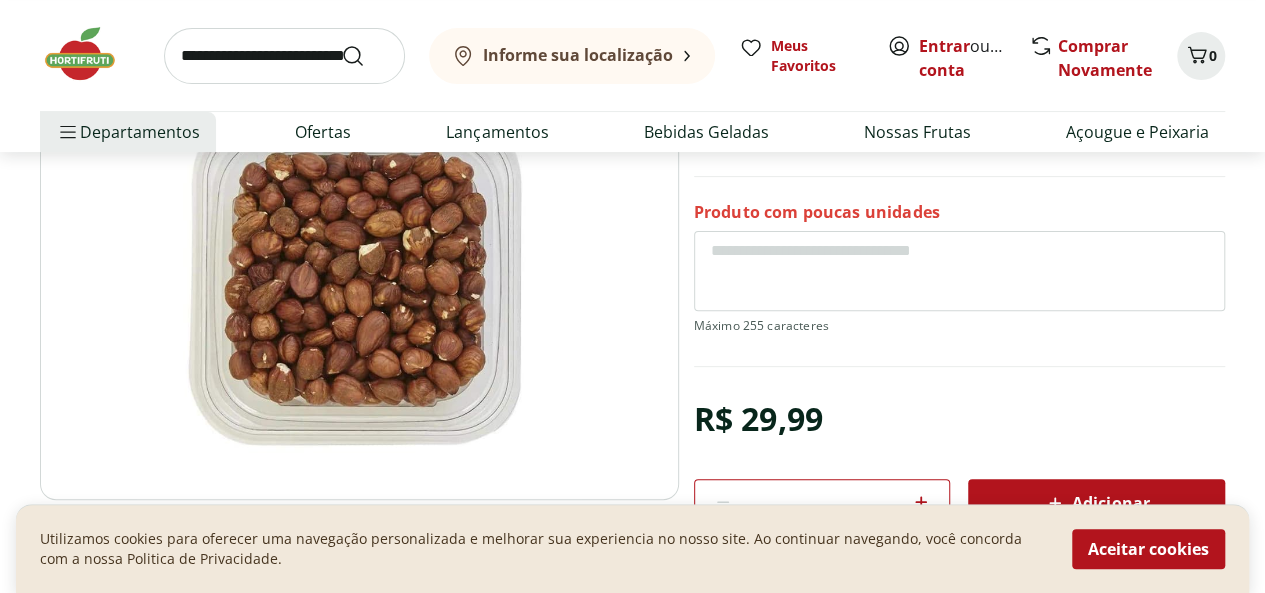 scroll, scrollTop: 200, scrollLeft: 0, axis: vertical 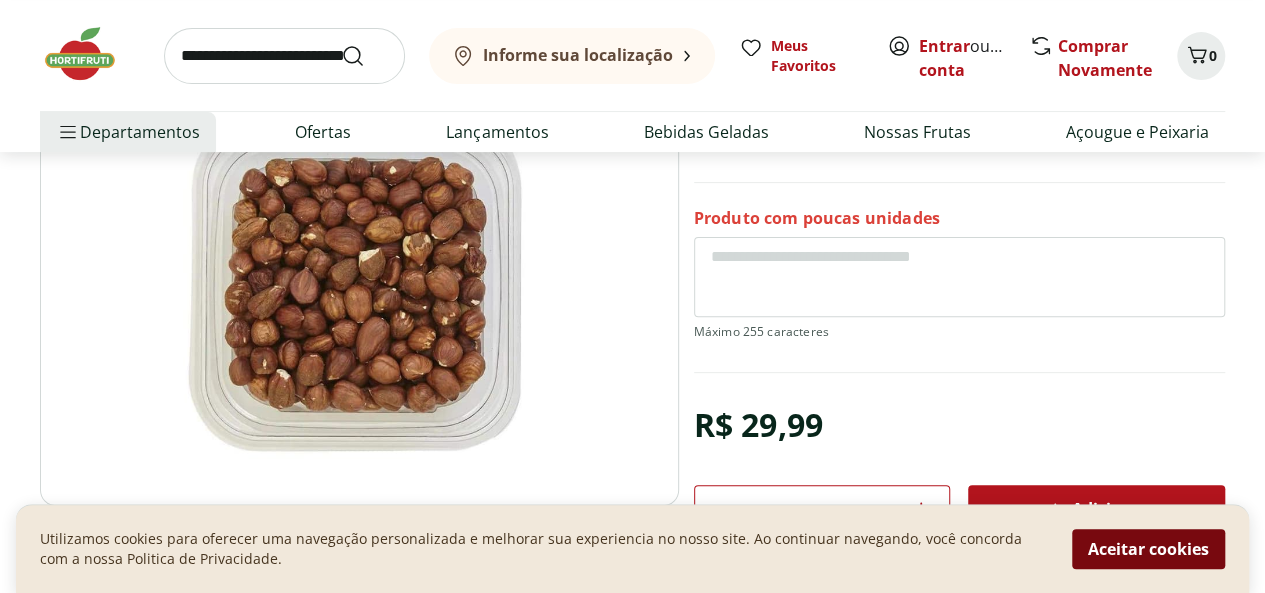 click on "Aceitar cookies" at bounding box center [1148, 549] 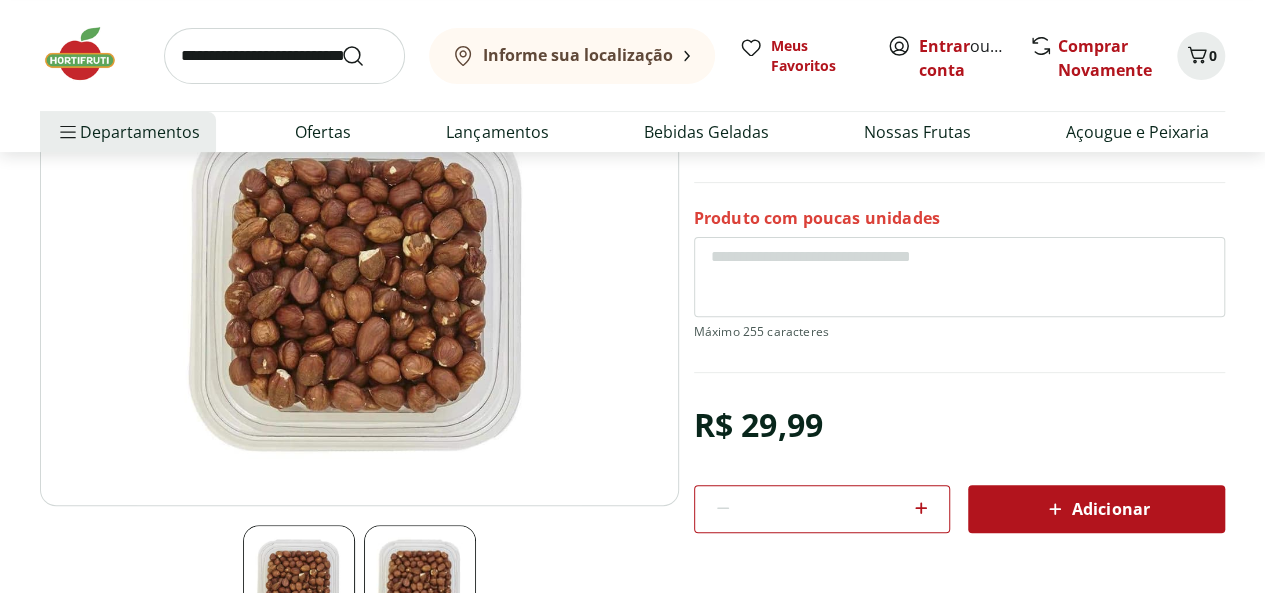 click on "Adicionar" at bounding box center (1096, 509) 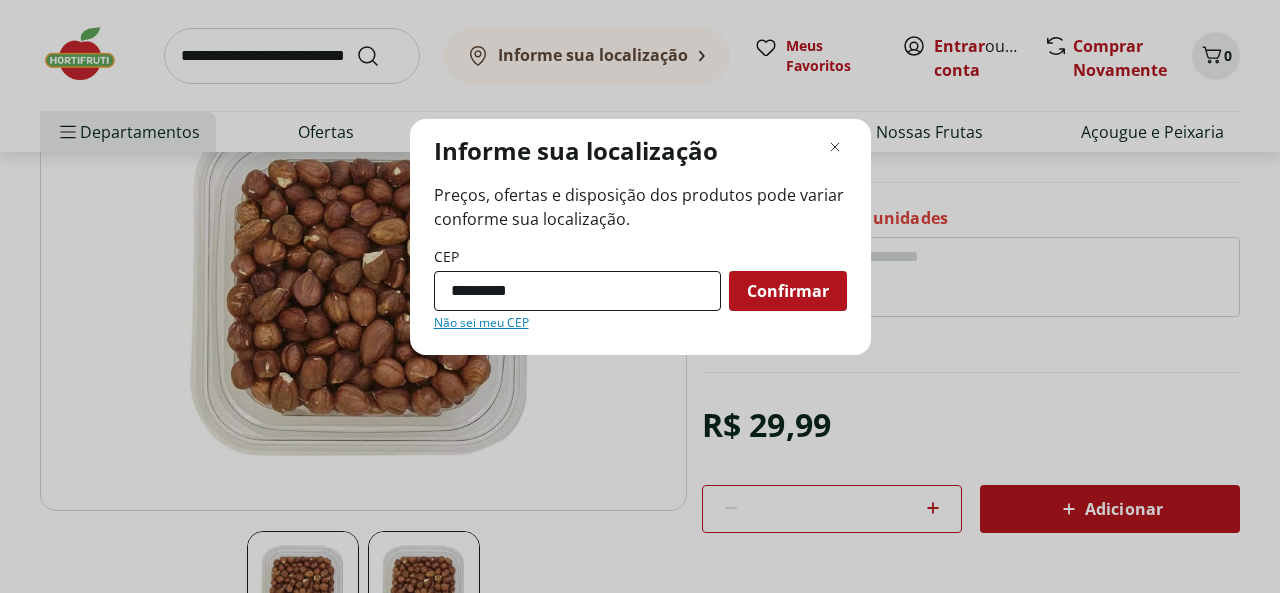 type on "*********" 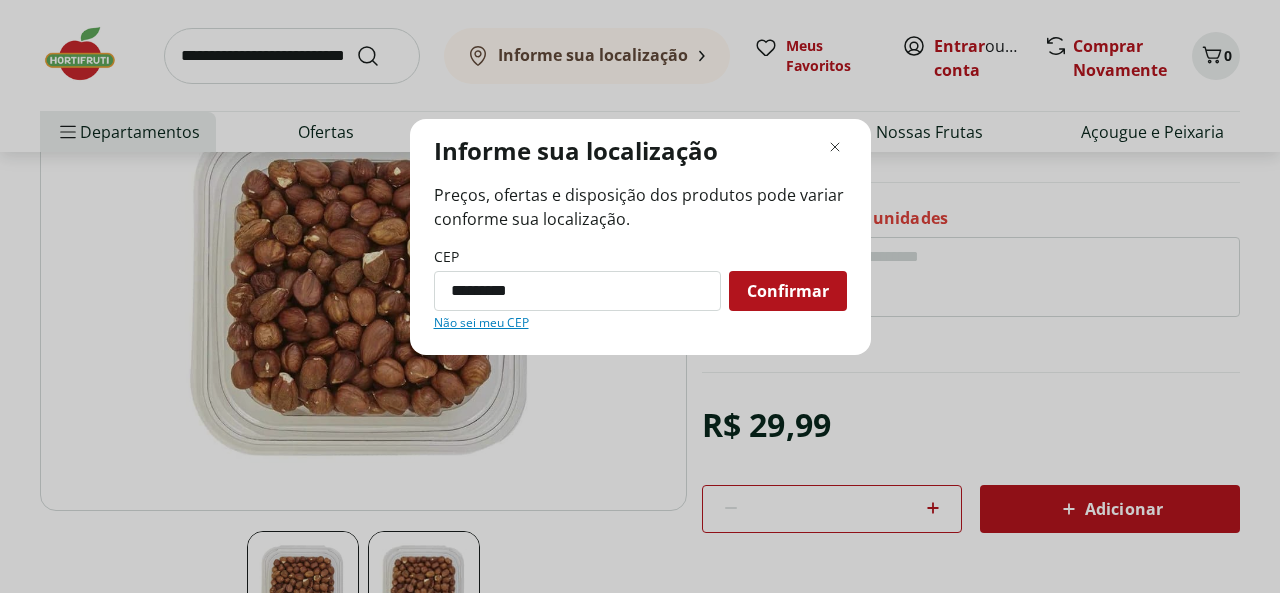 click on "Confirmar" at bounding box center [788, 291] 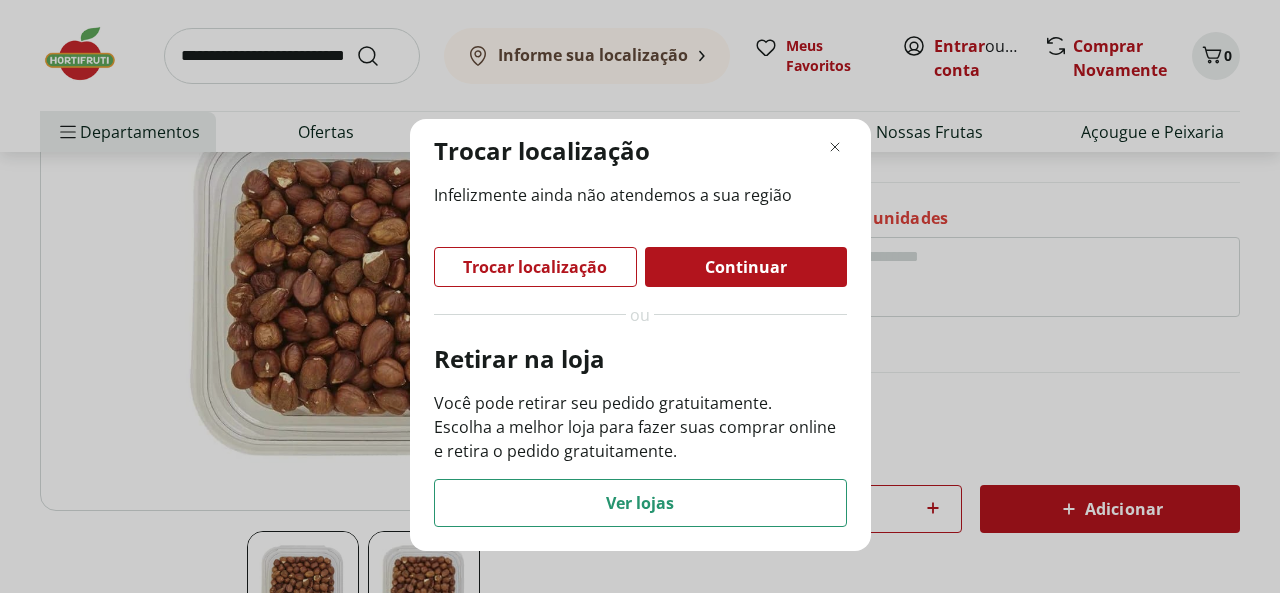 click on "Continuar" at bounding box center [746, 267] 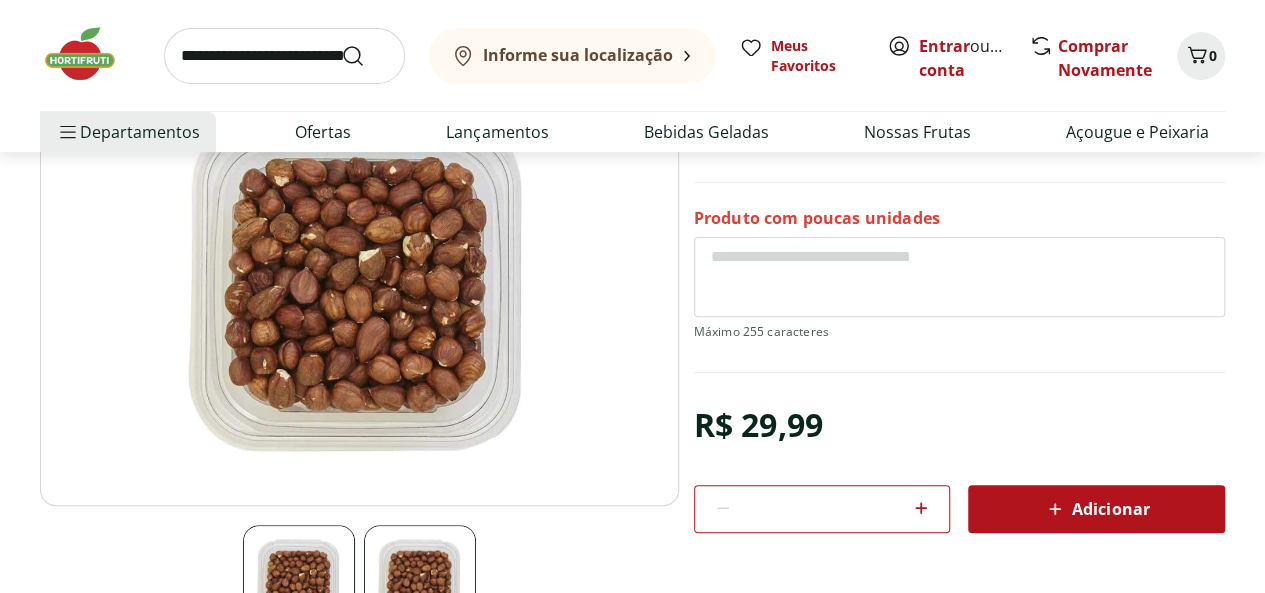 click on "Adicionar" at bounding box center [1096, 509] 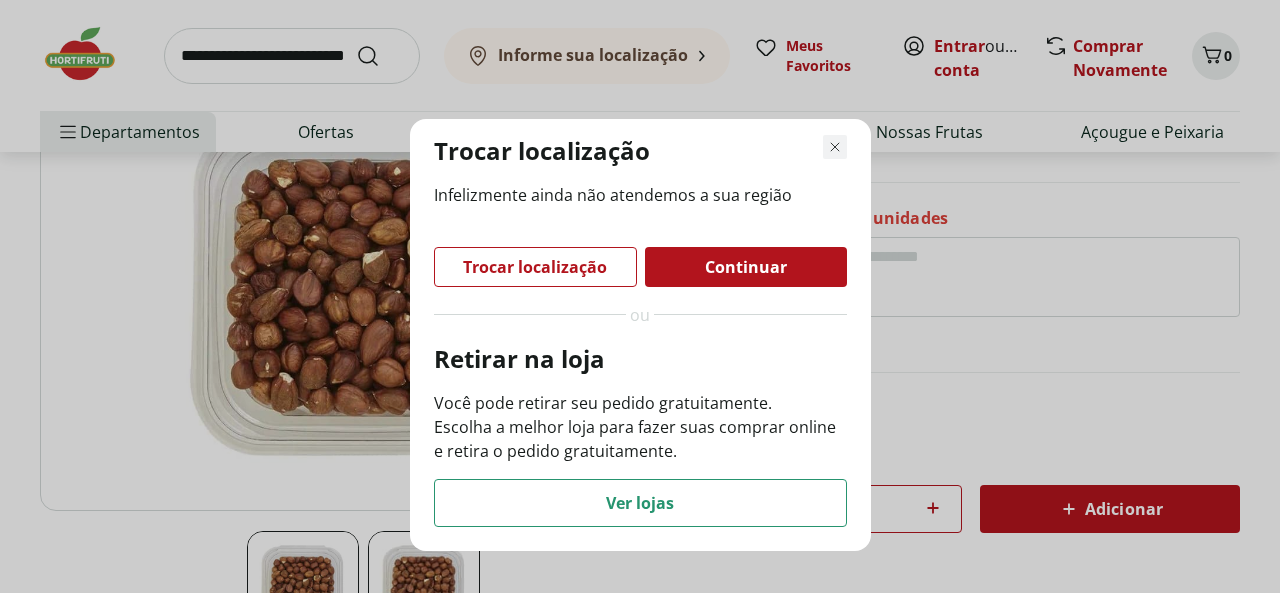 click 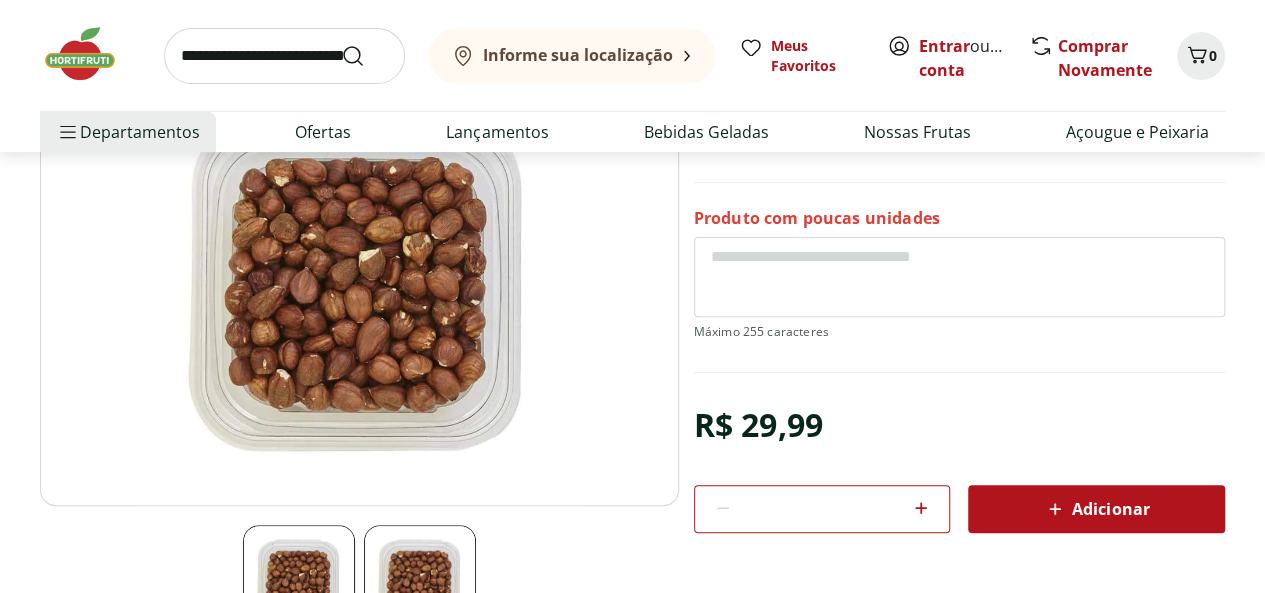 click 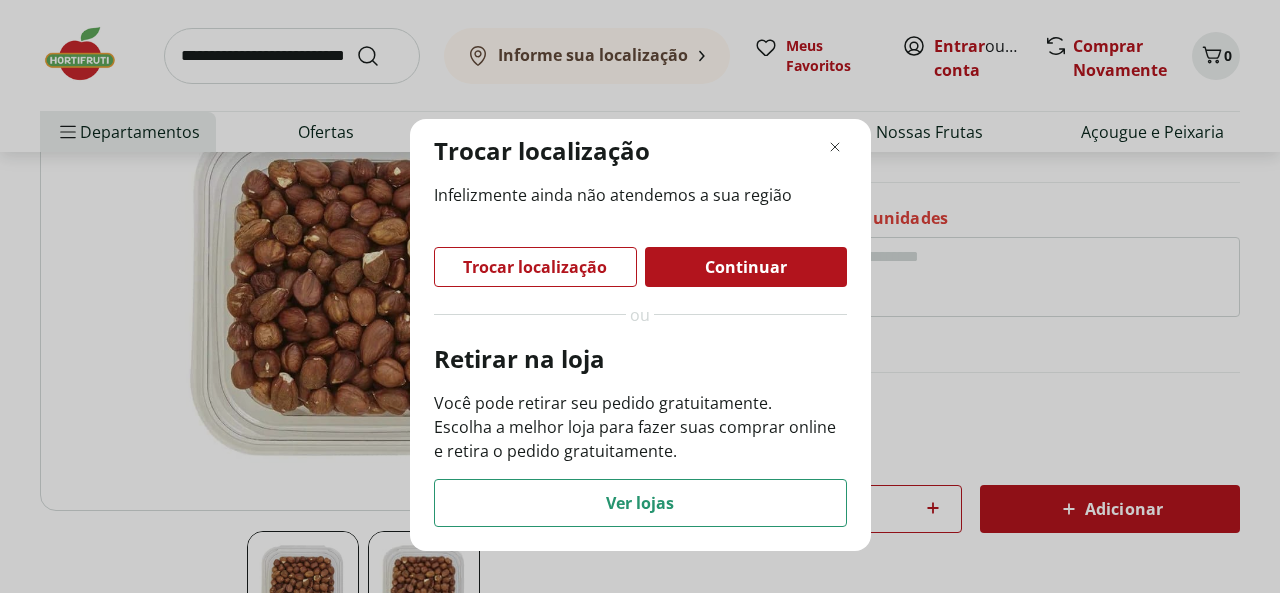 click on "Trocar localização" at bounding box center (535, 267) 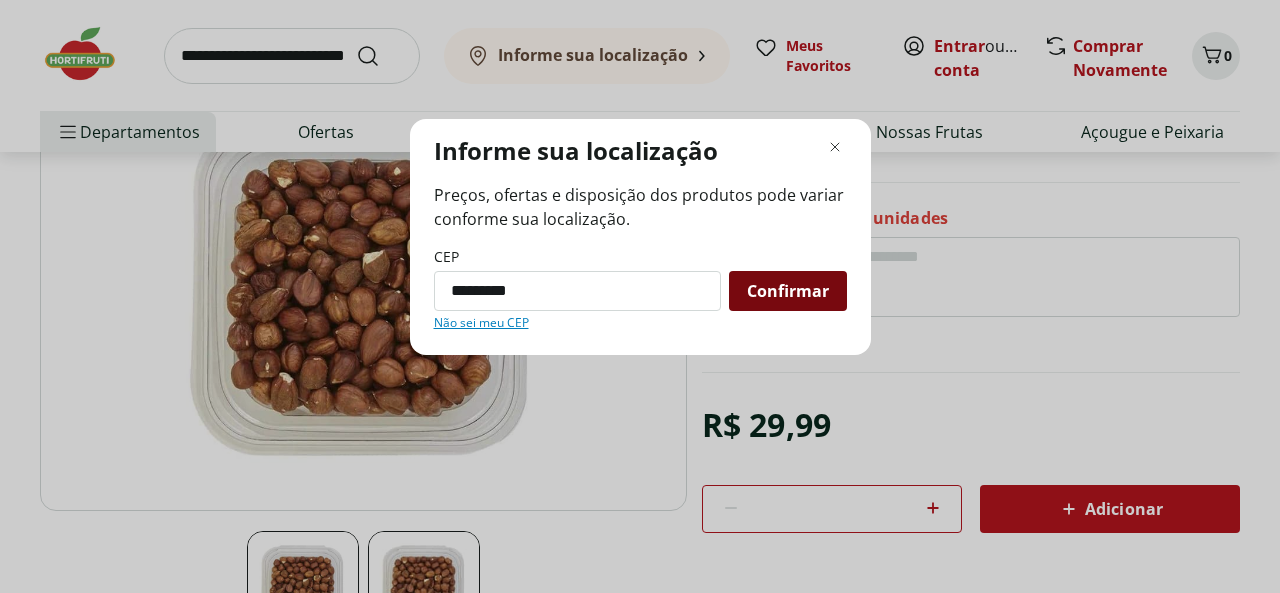 type on "*********" 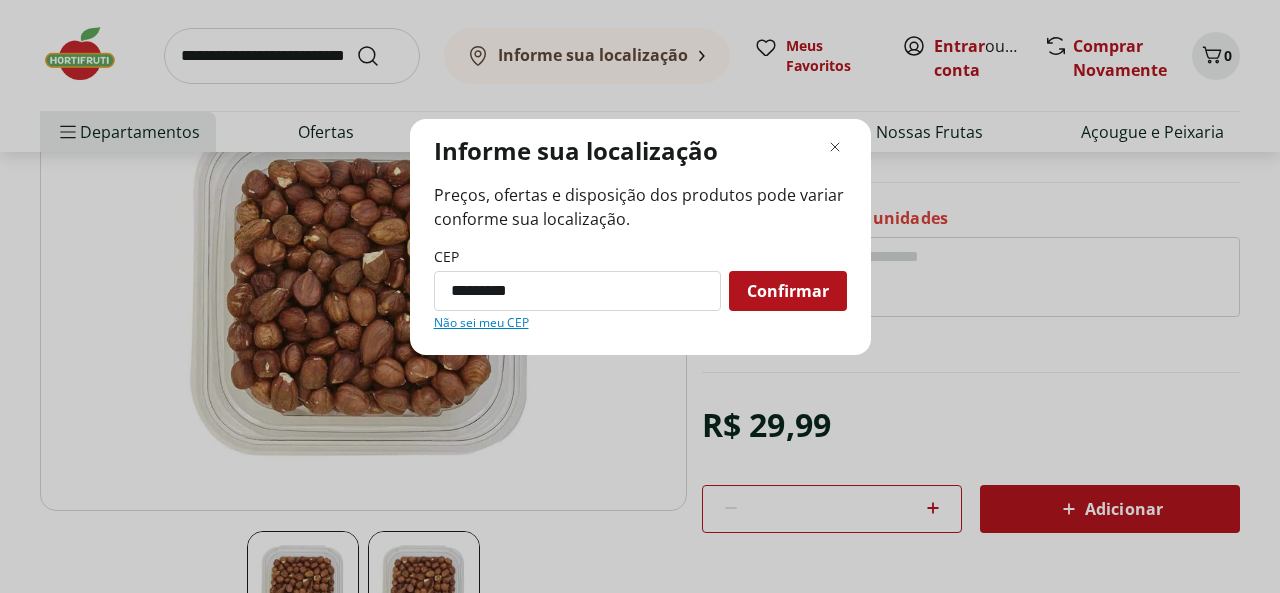 click on "Confirmar" at bounding box center (788, 291) 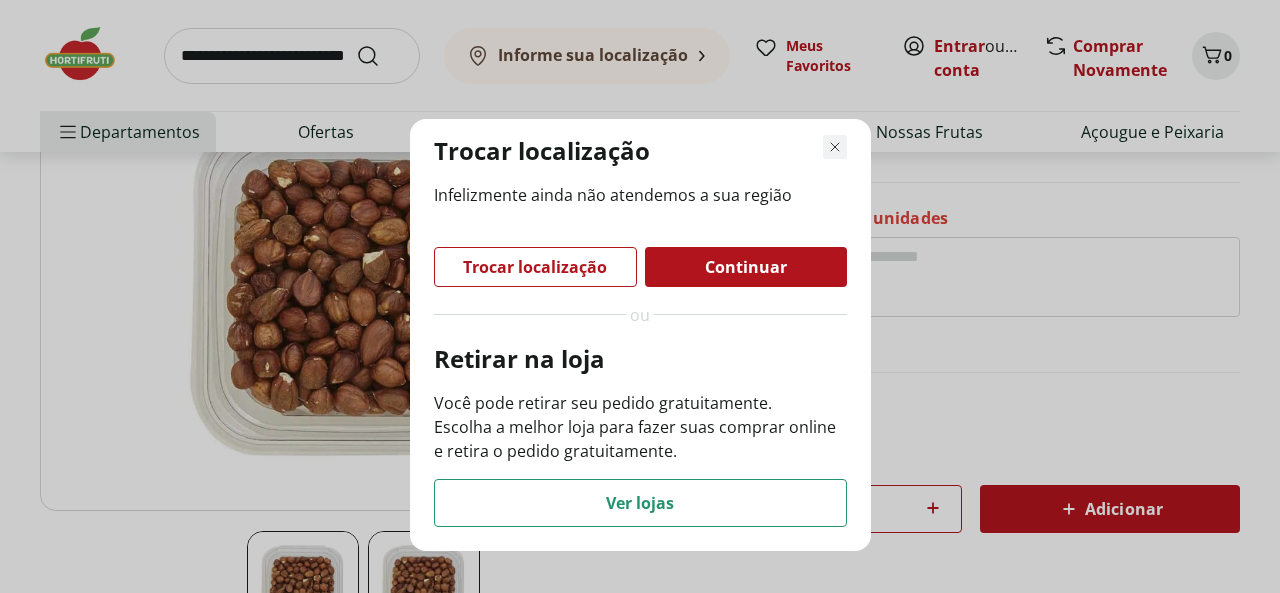 click 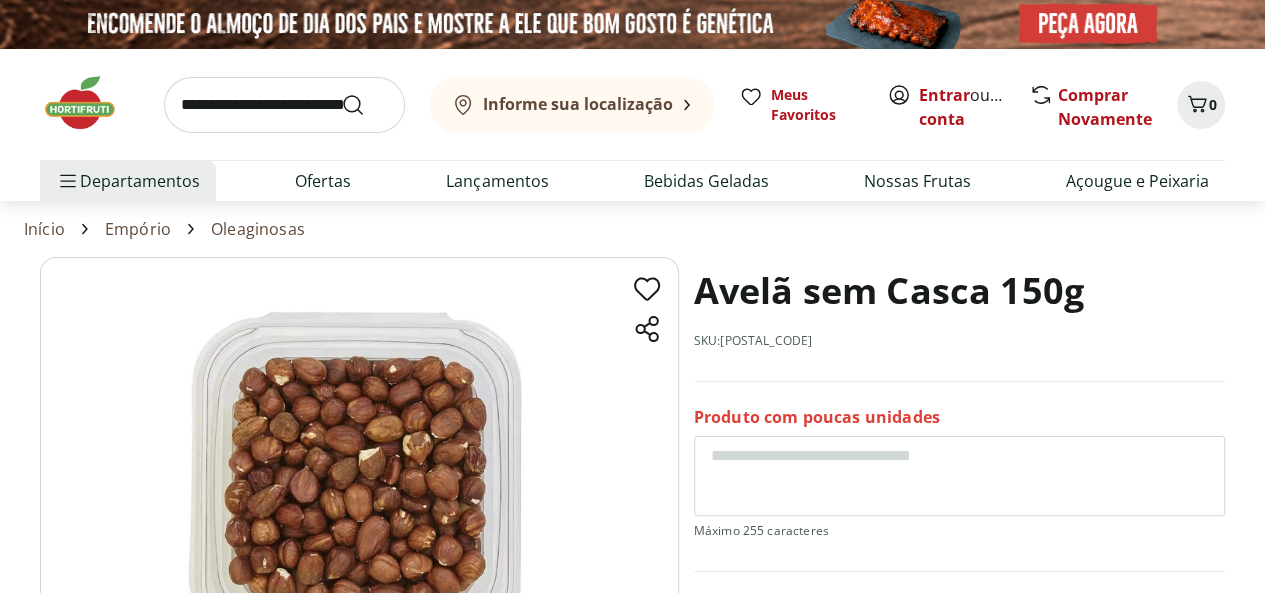 scroll, scrollTop: 0, scrollLeft: 0, axis: both 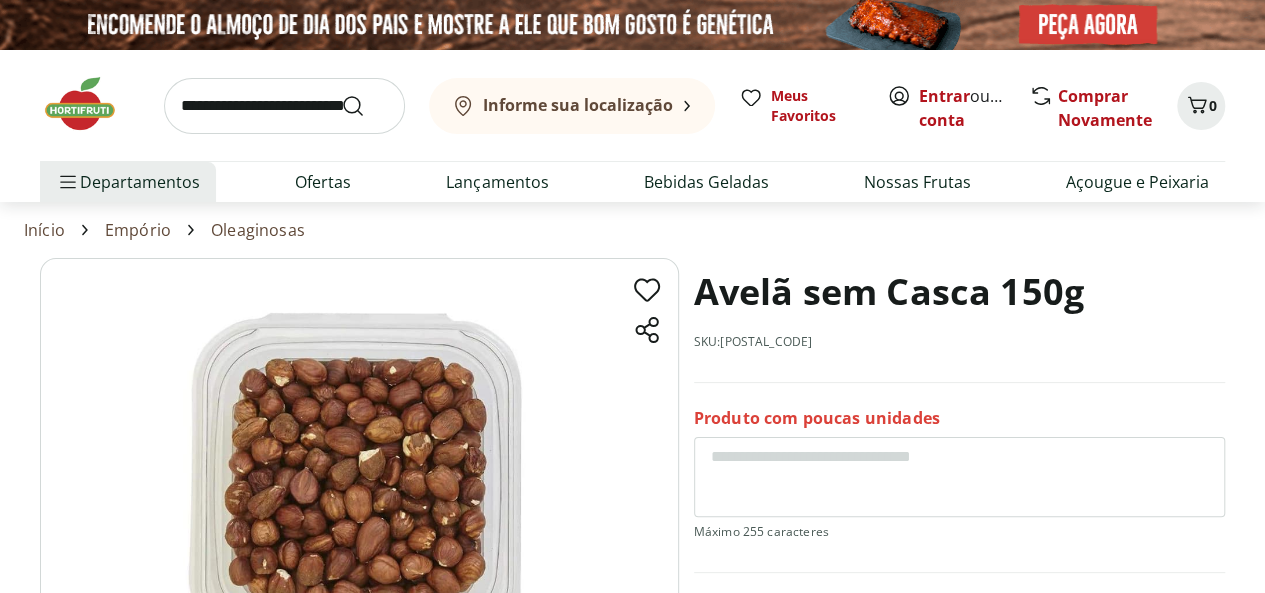 click on "Informe sua localização" at bounding box center (578, 105) 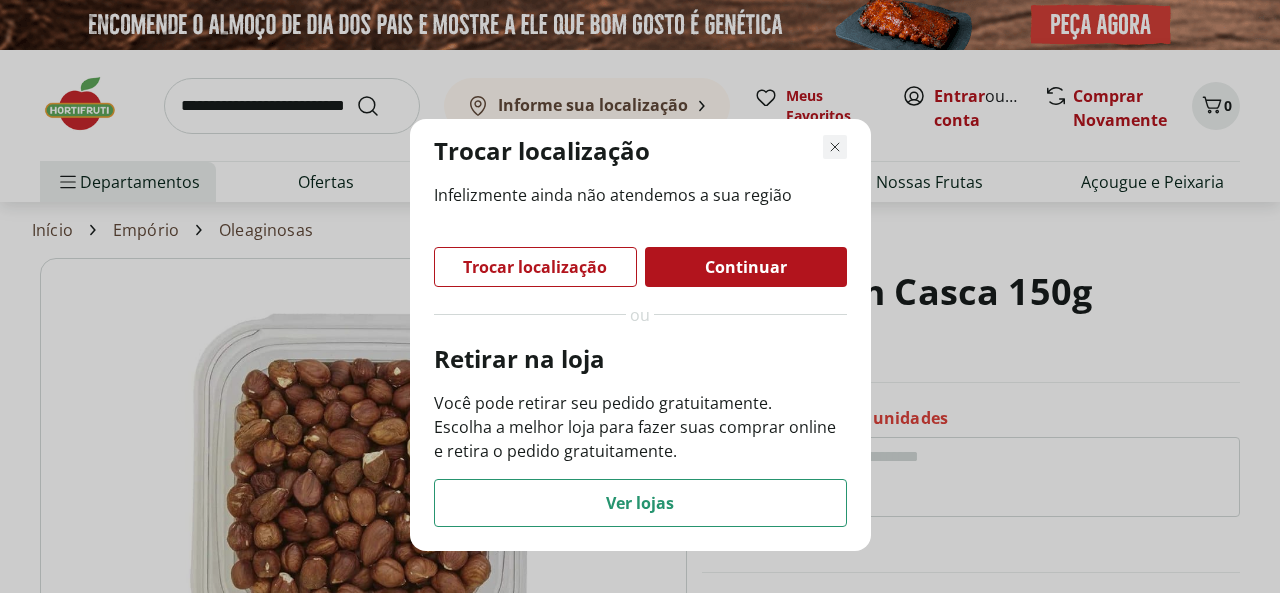 click 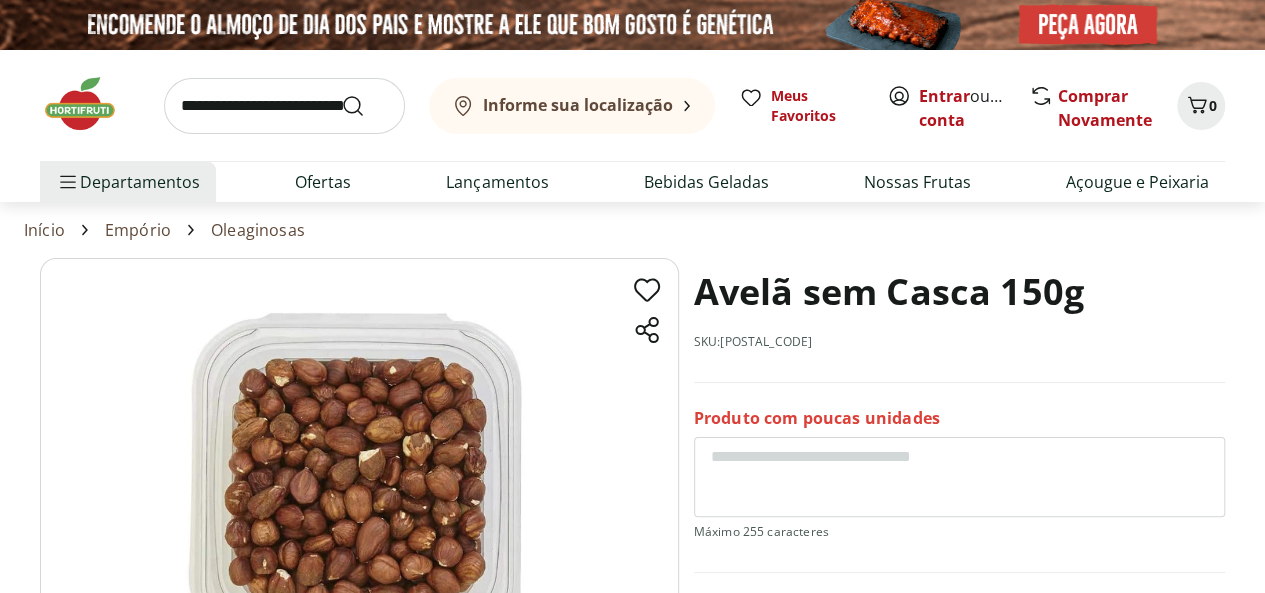 click on "Informe sua localização" at bounding box center (572, 106) 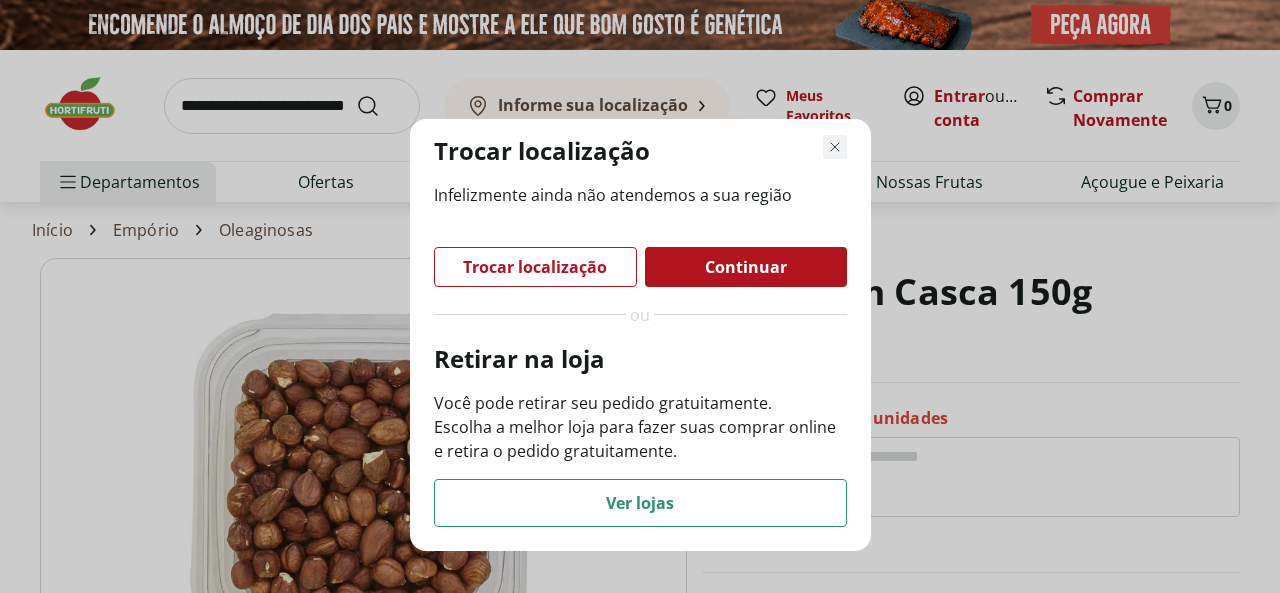 click 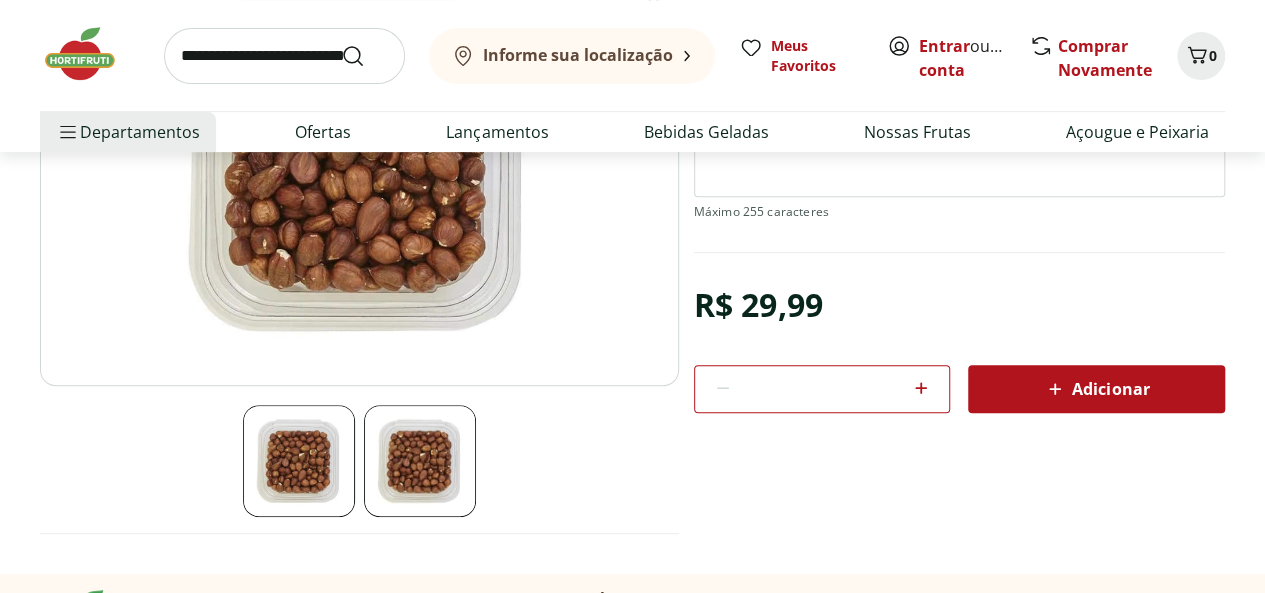 scroll, scrollTop: 400, scrollLeft: 0, axis: vertical 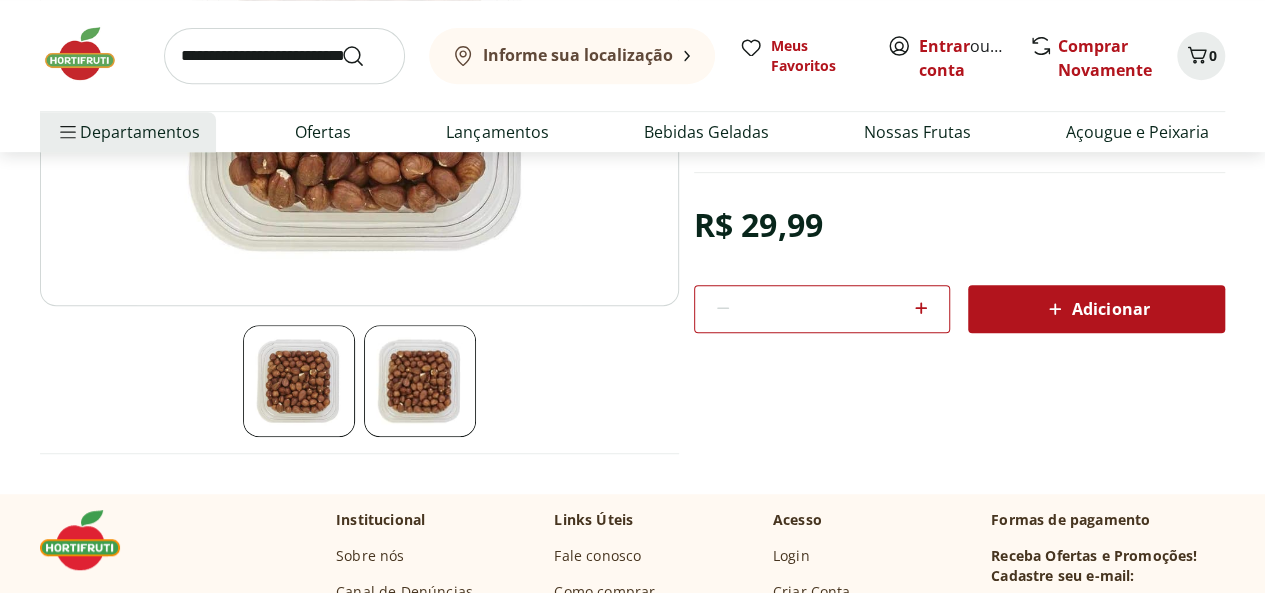 click at bounding box center [299, 381] 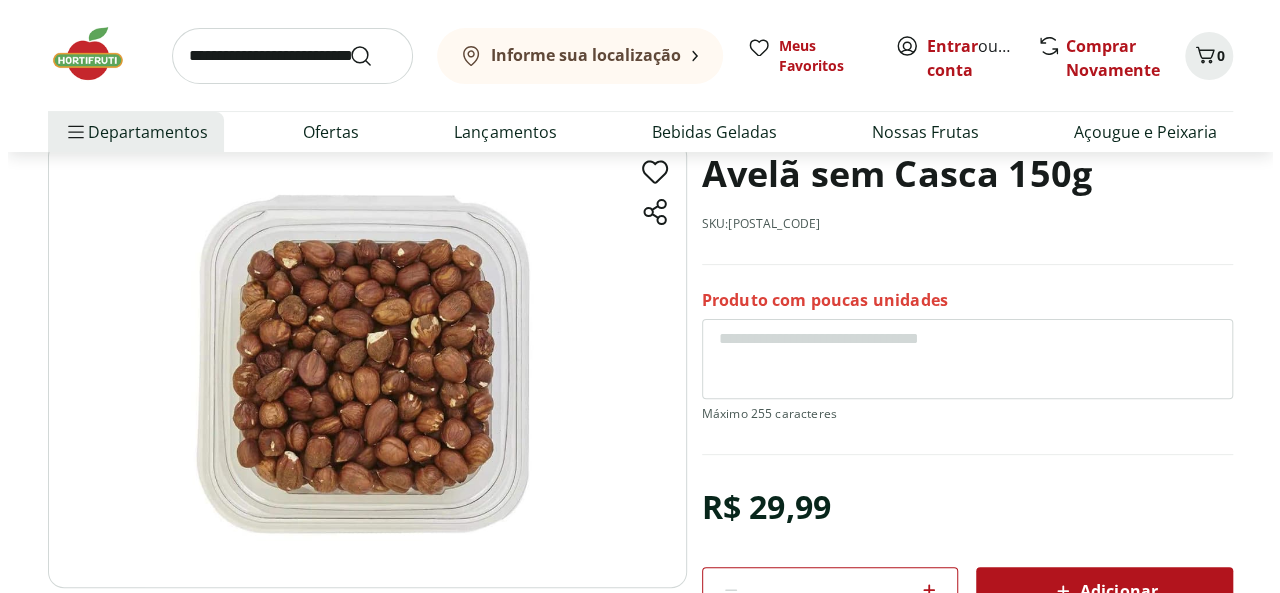 scroll, scrollTop: 500, scrollLeft: 0, axis: vertical 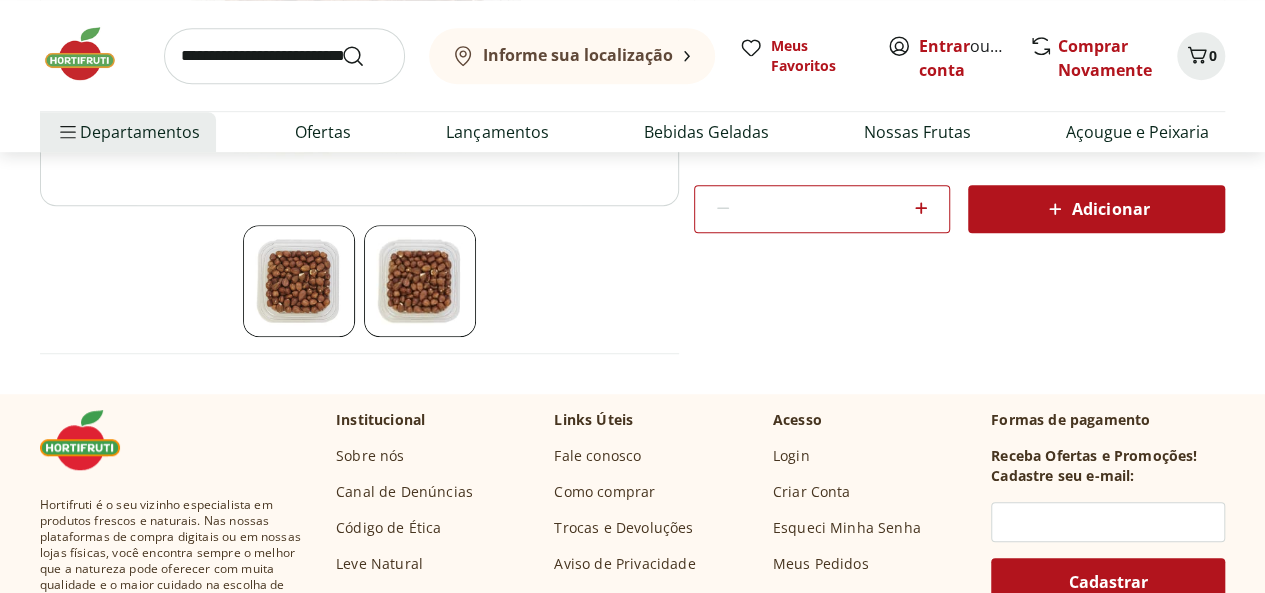 click on "Informe sua localização" at bounding box center (578, 55) 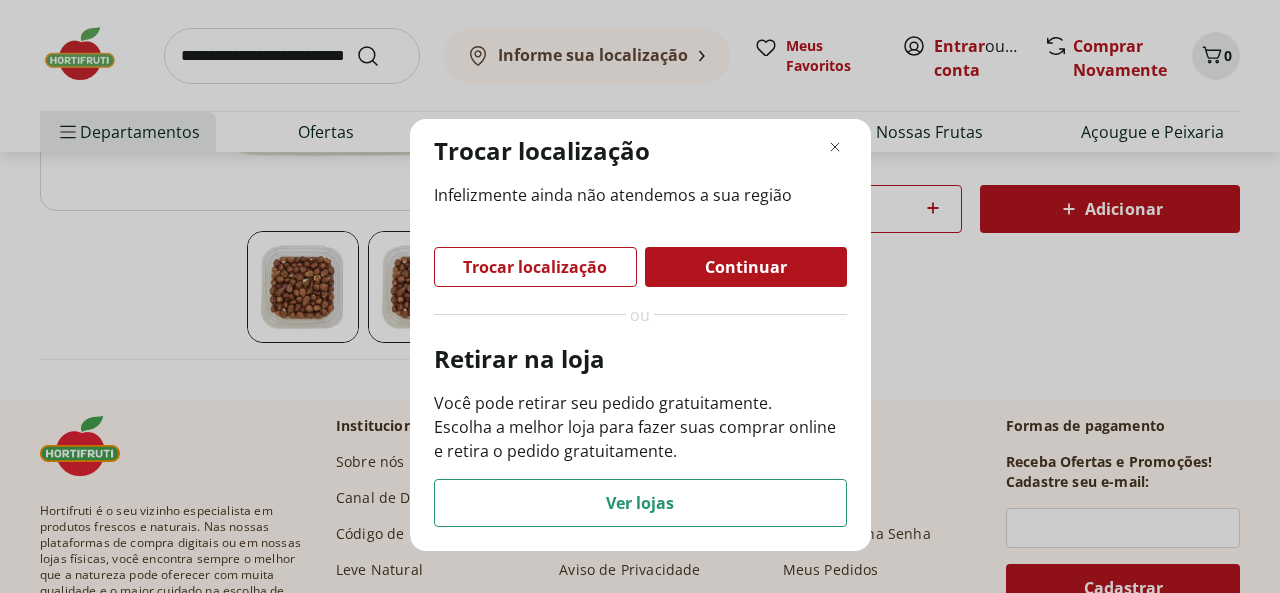 click on "Trocar localização" at bounding box center (535, 267) 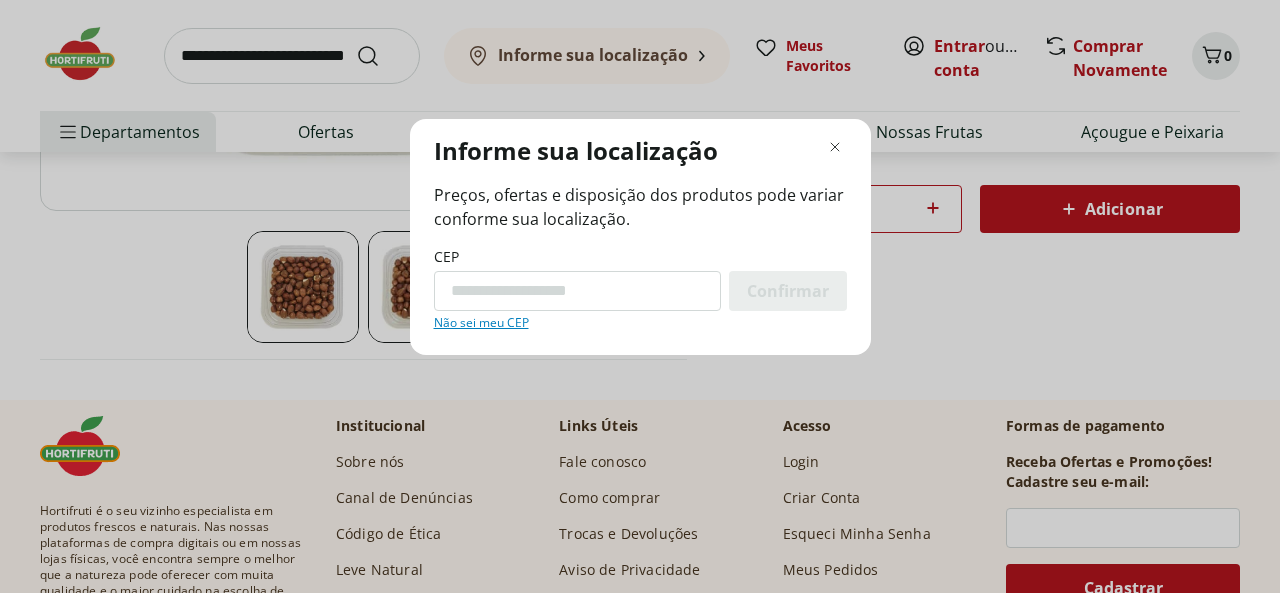 click on "CEP Confirmar Não sei meu CEP" at bounding box center (640, 289) 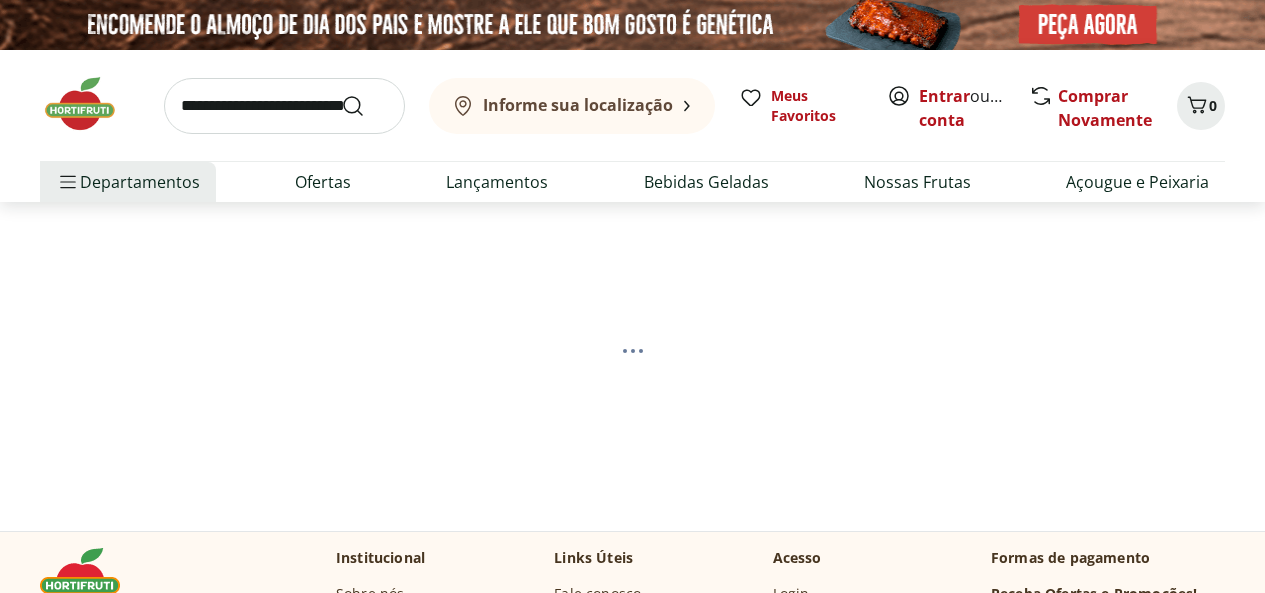 scroll, scrollTop: 0, scrollLeft: 0, axis: both 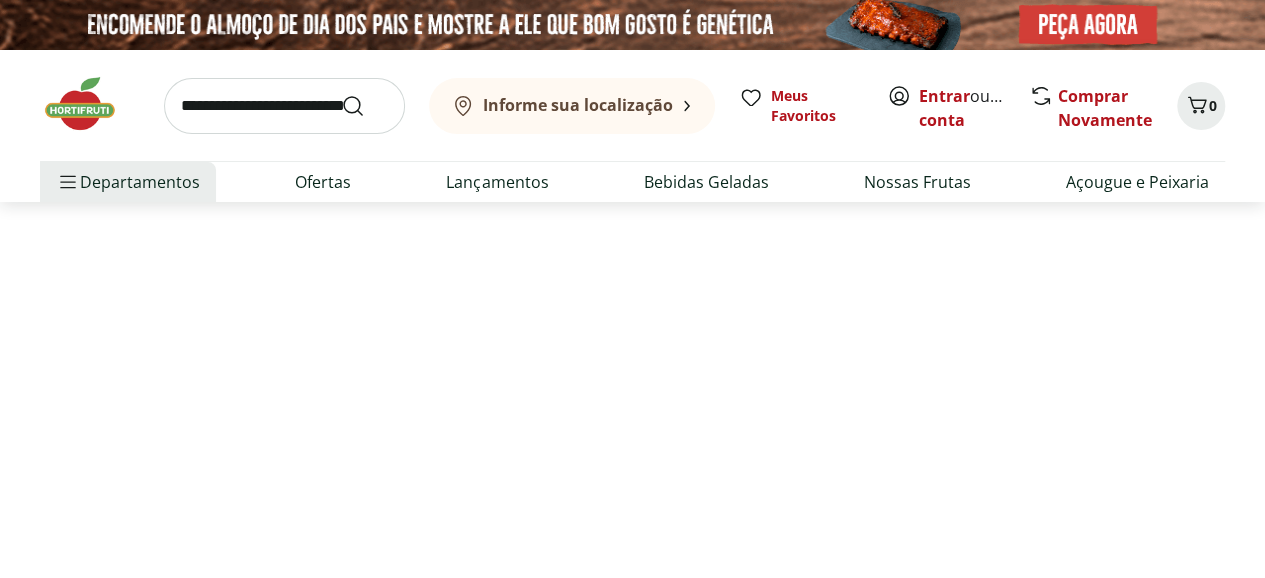 select on "**********" 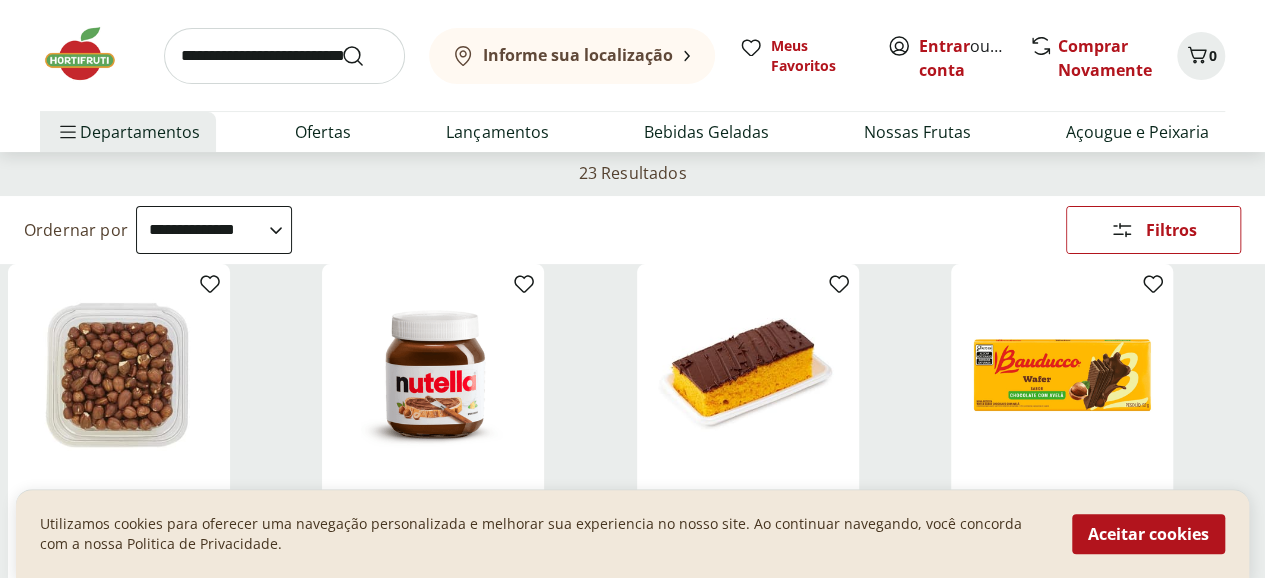 scroll, scrollTop: 0, scrollLeft: 0, axis: both 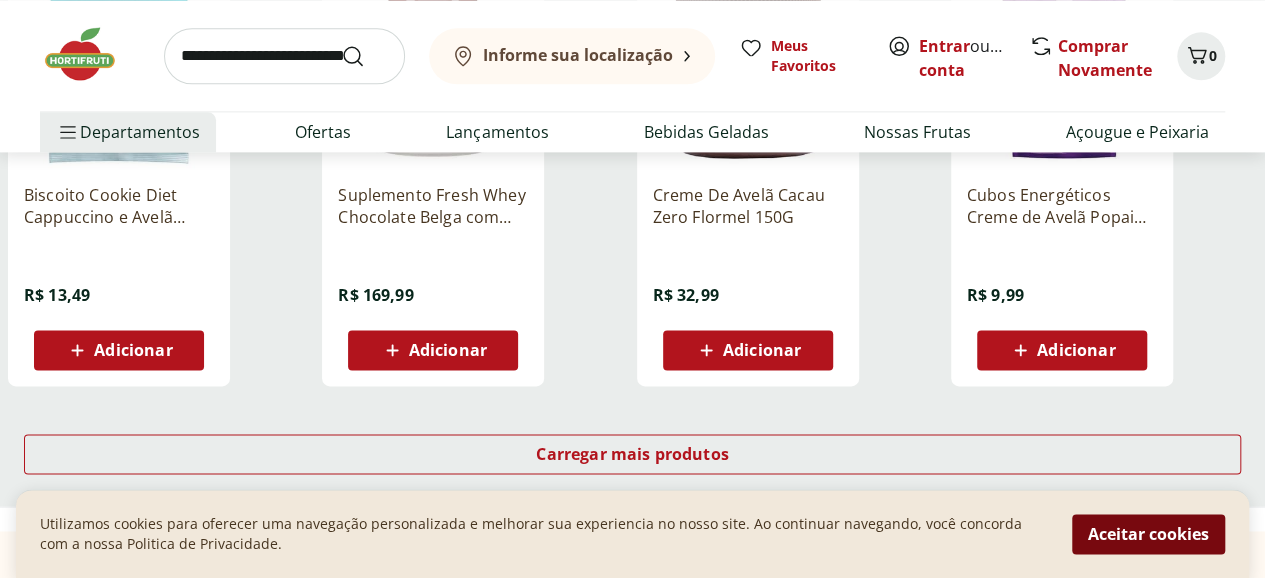 click on "Aceitar cookies" at bounding box center [1148, 534] 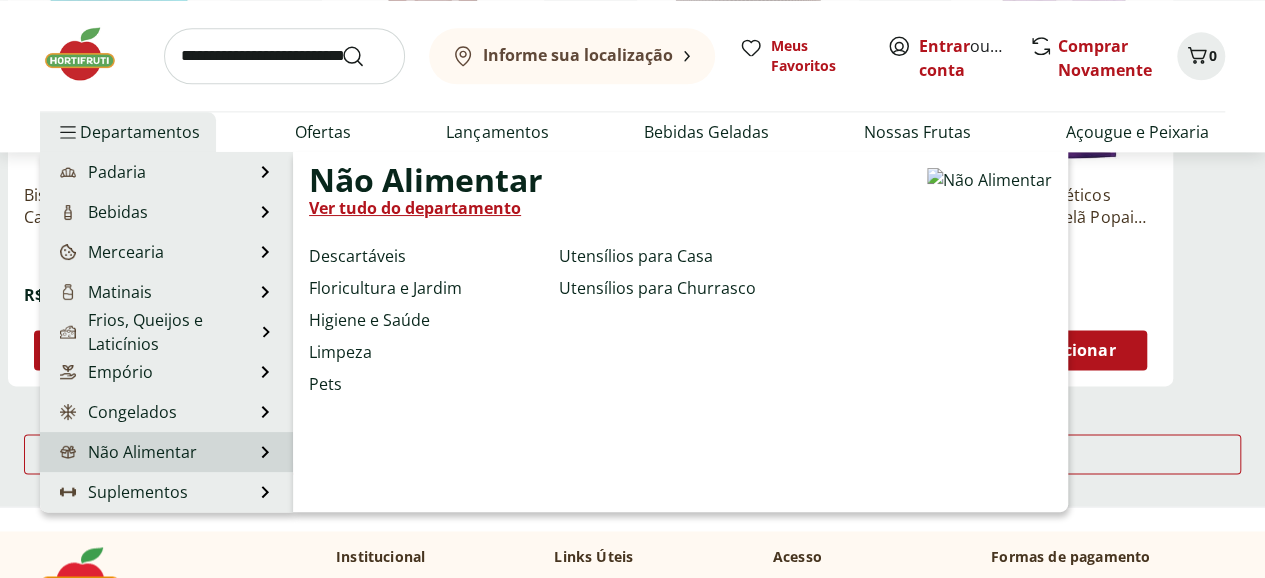 click on "Não Alimentar Ver tudo do departamento Descartáveis Floricultura e Jardim Higiene e Saúde Limpeza Pets Utensílios para Casa Utensílios para Churrasco" at bounding box center [680, 332] 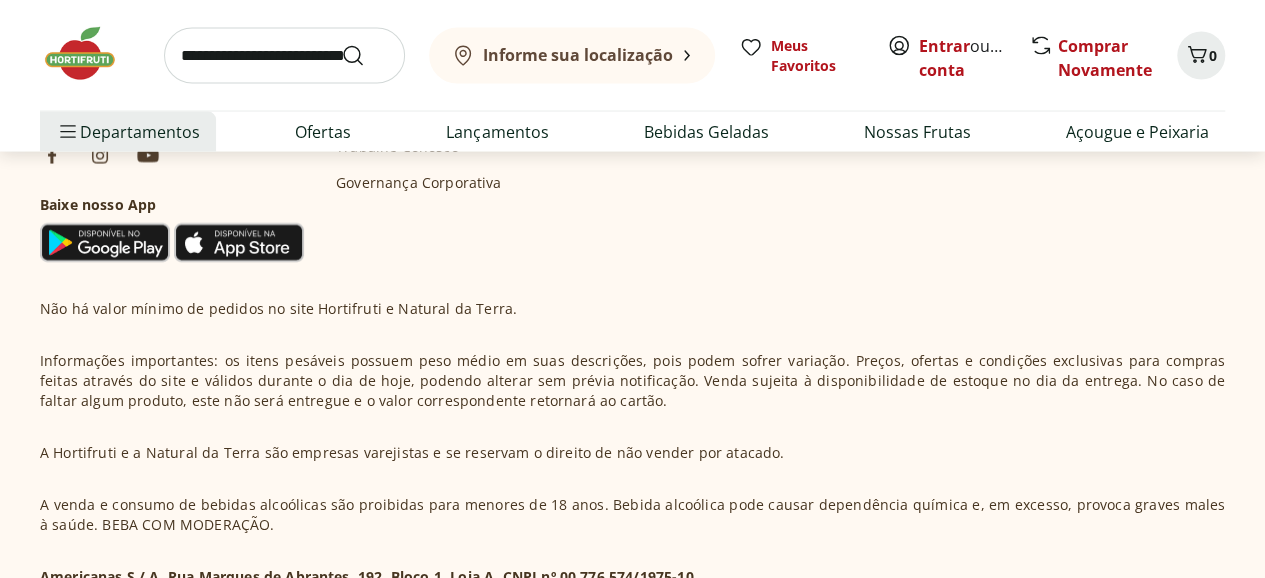 scroll, scrollTop: 1600, scrollLeft: 0, axis: vertical 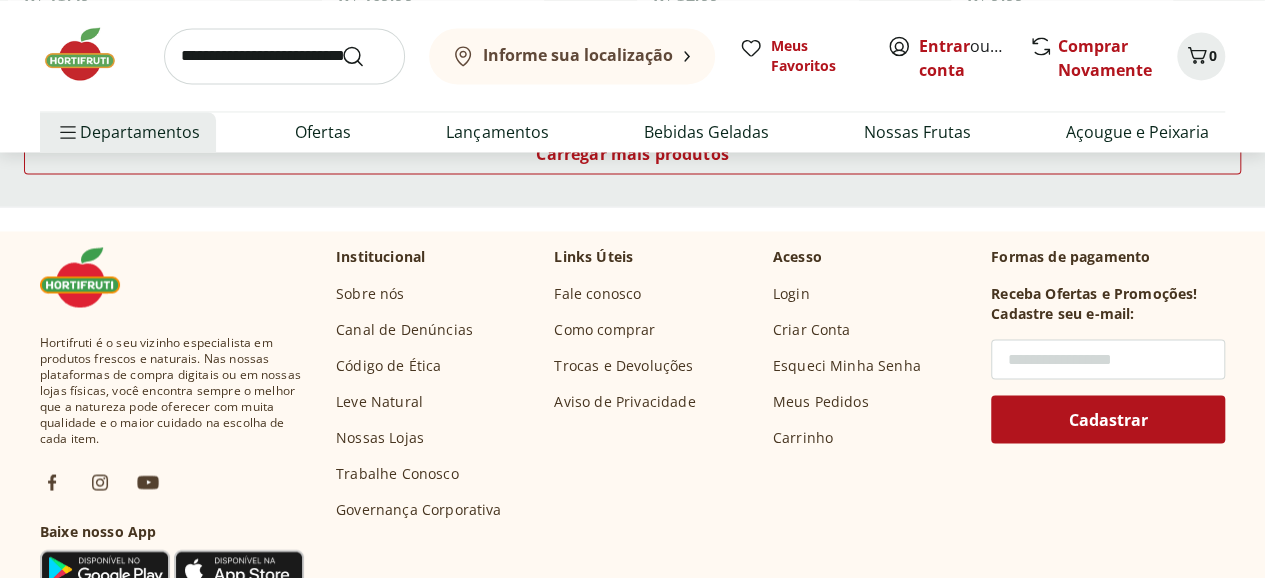 click at bounding box center (1108, 359) 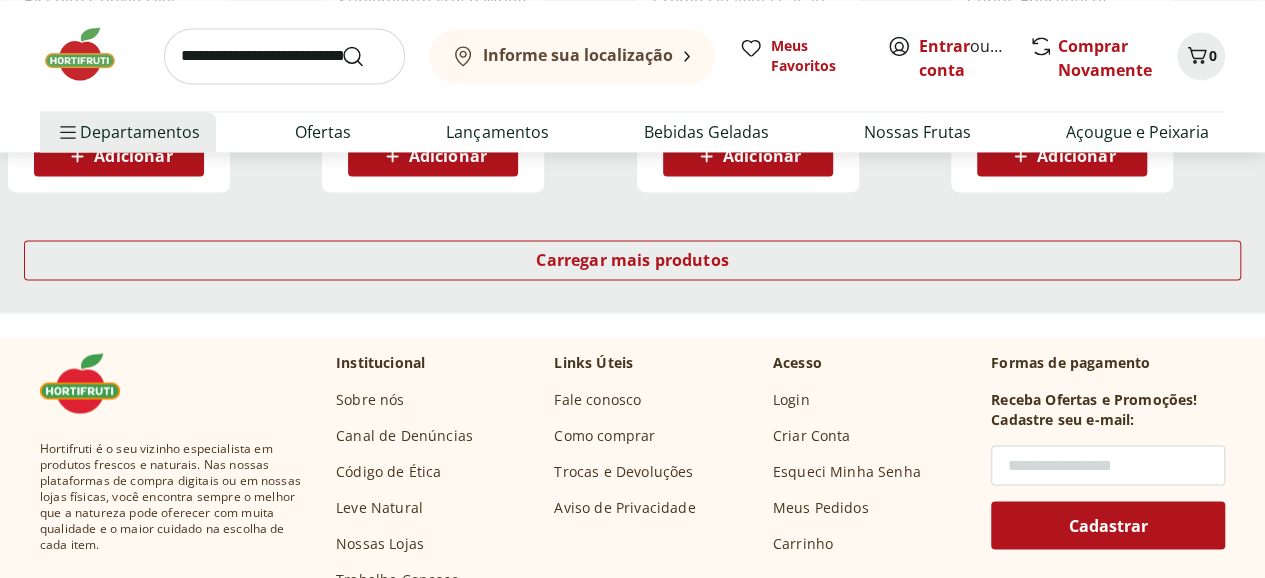 scroll, scrollTop: 1700, scrollLeft: 0, axis: vertical 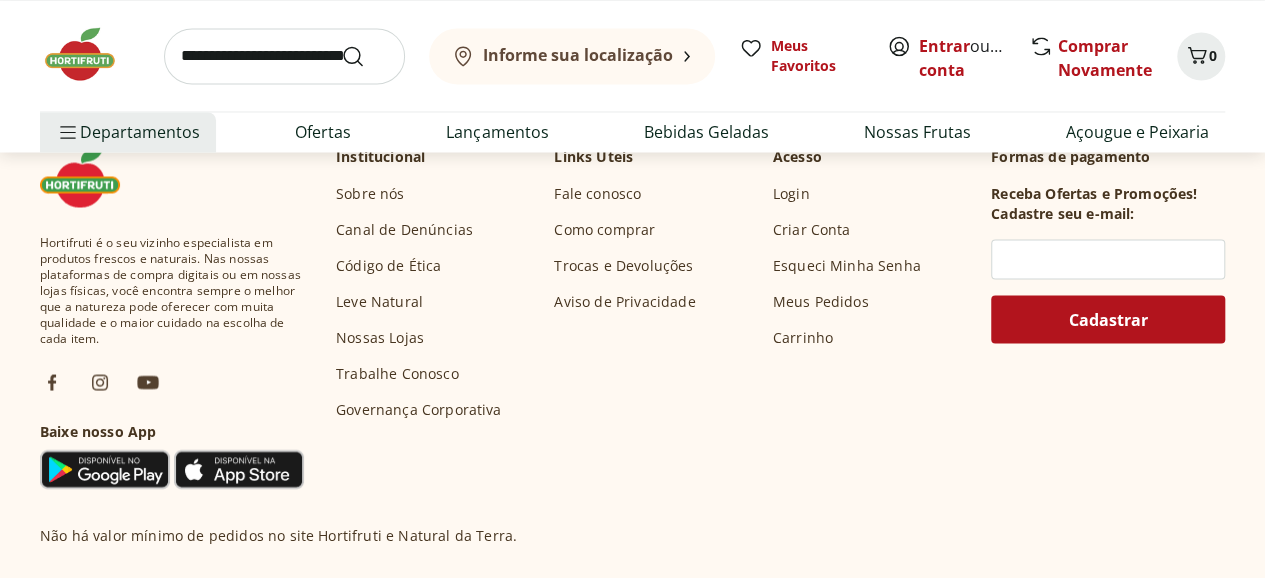 click on "Fale conosco" at bounding box center [597, 193] 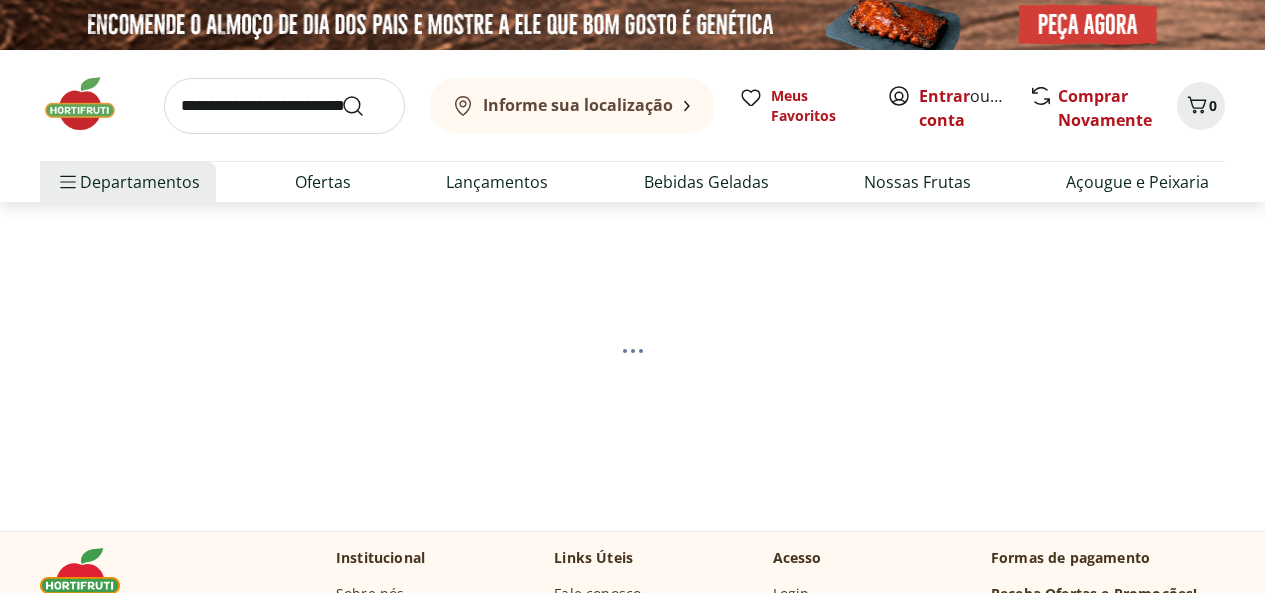scroll, scrollTop: 0, scrollLeft: 0, axis: both 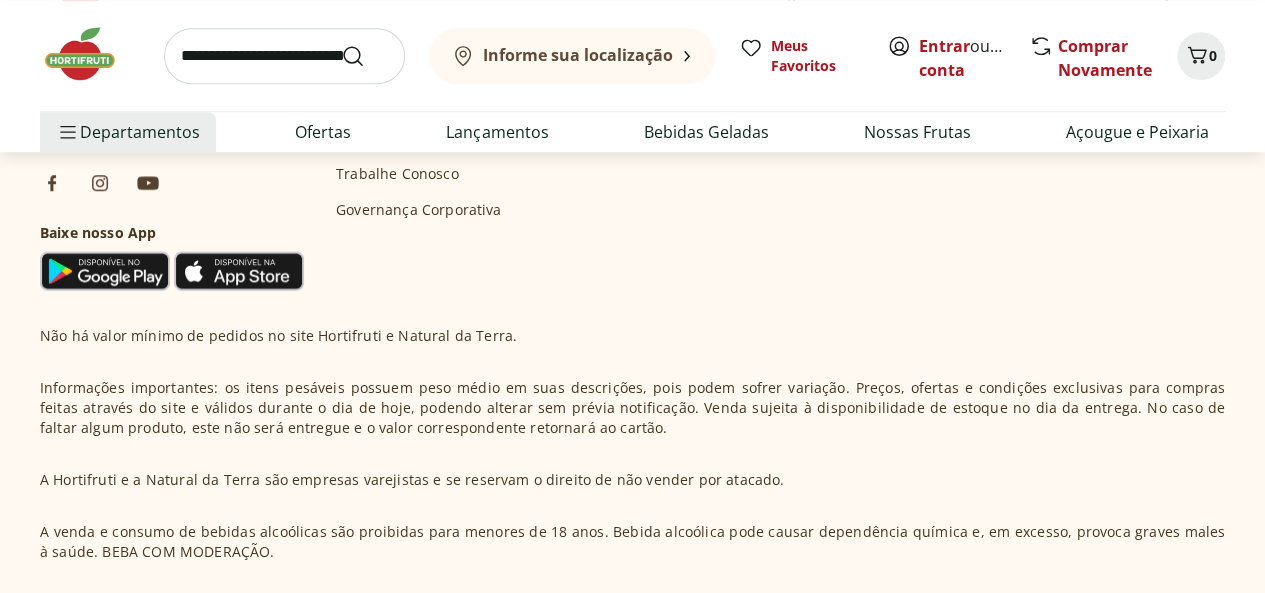select on "**********" 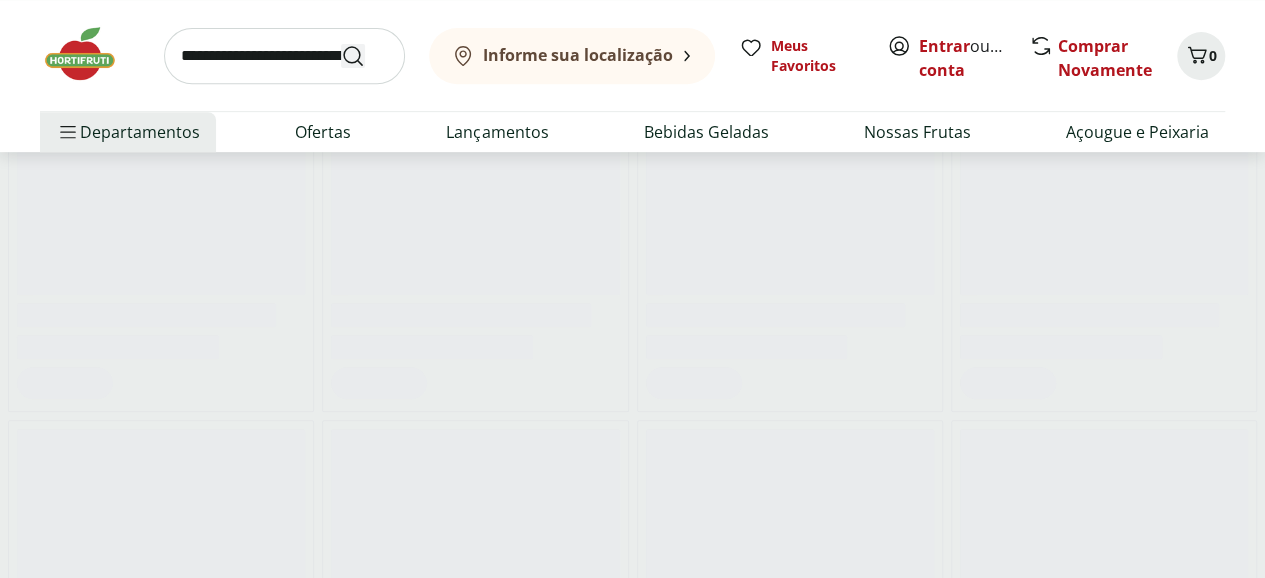 scroll, scrollTop: 0, scrollLeft: 0, axis: both 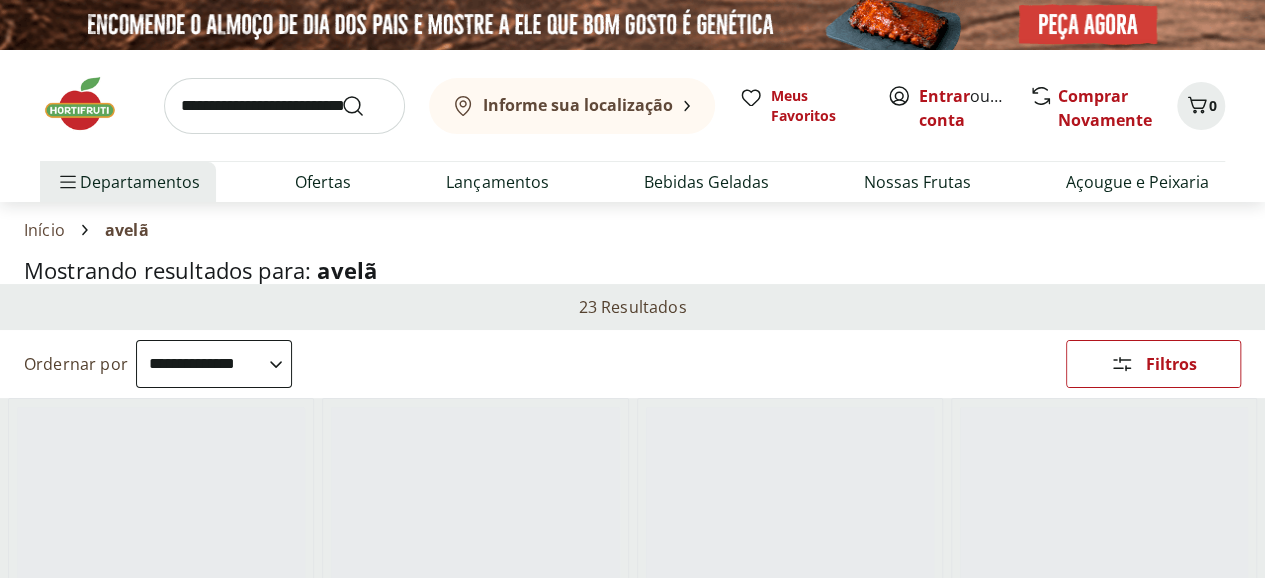 click at bounding box center [284, 106] 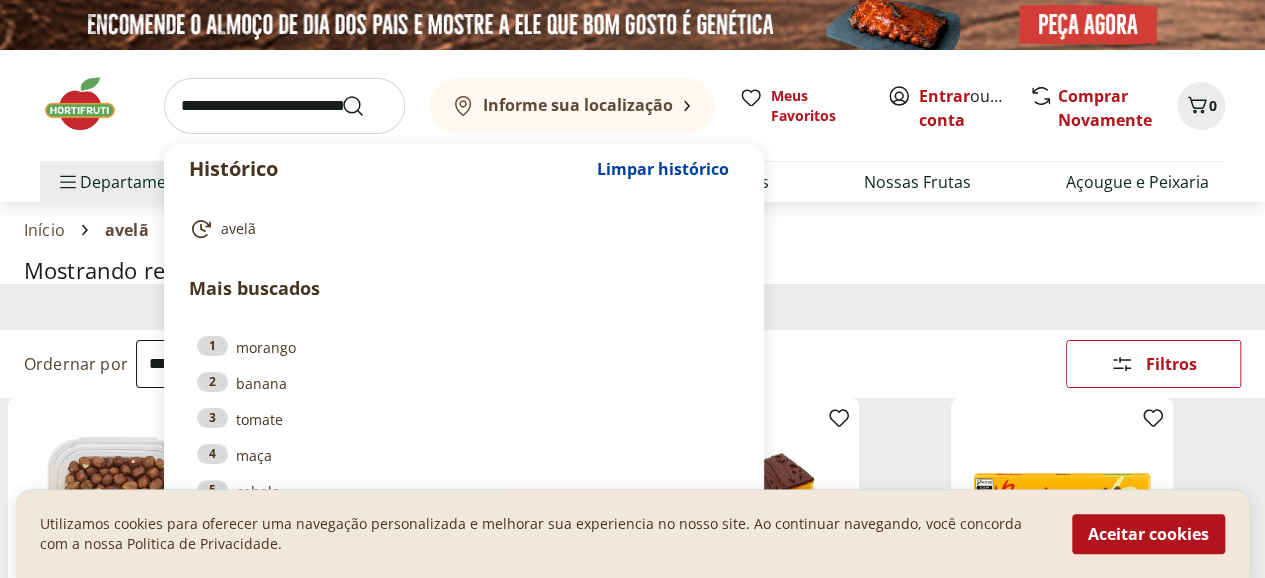 drag, startPoint x: 830, startPoint y: 302, endPoint x: 832, endPoint y: 286, distance: 16.124516 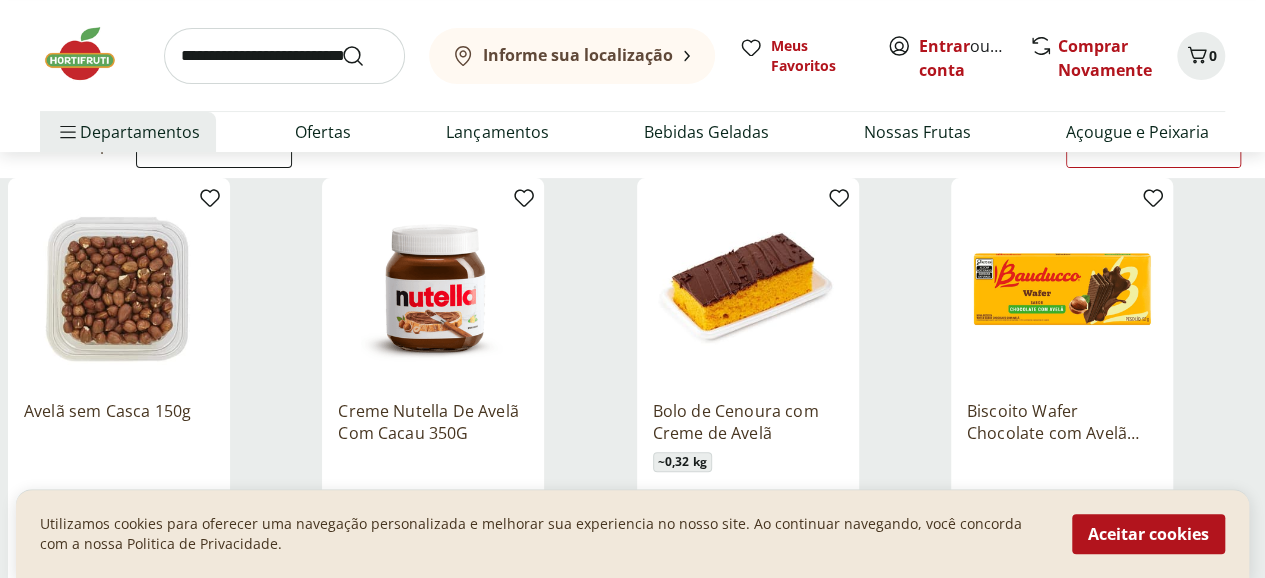 scroll, scrollTop: 300, scrollLeft: 0, axis: vertical 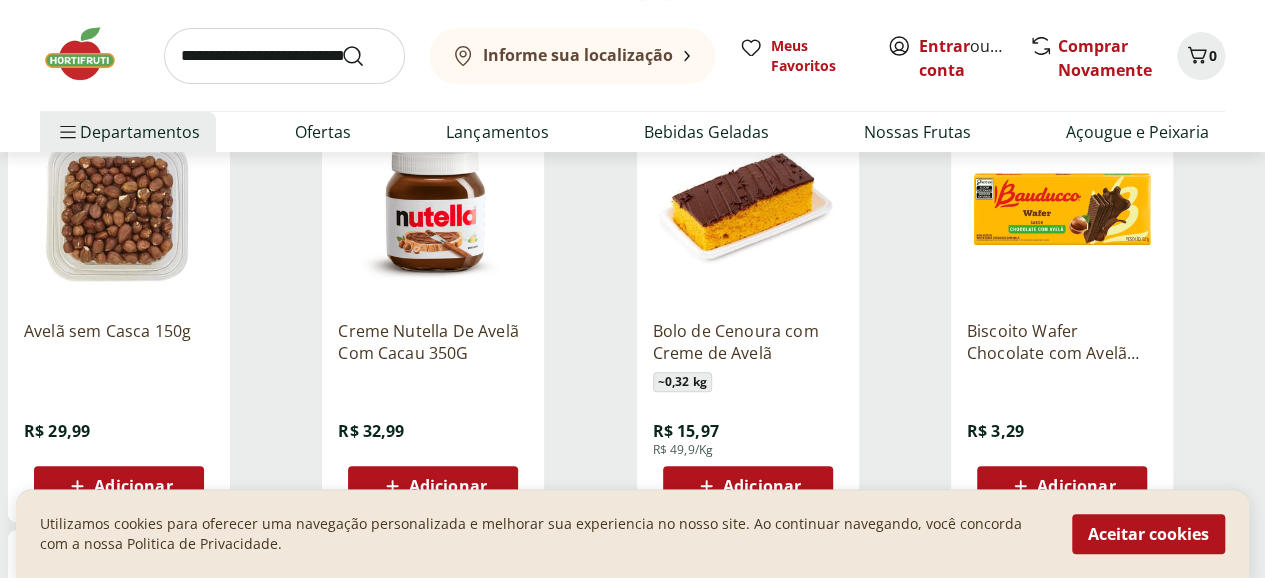 click at bounding box center (119, 209) 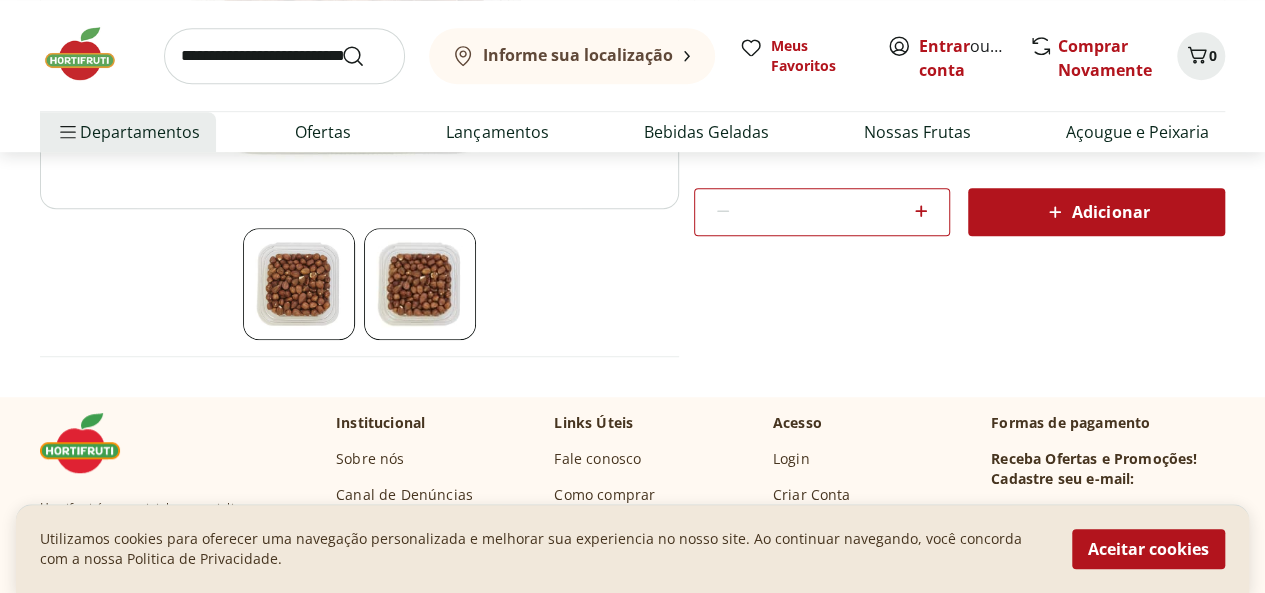 scroll, scrollTop: 500, scrollLeft: 0, axis: vertical 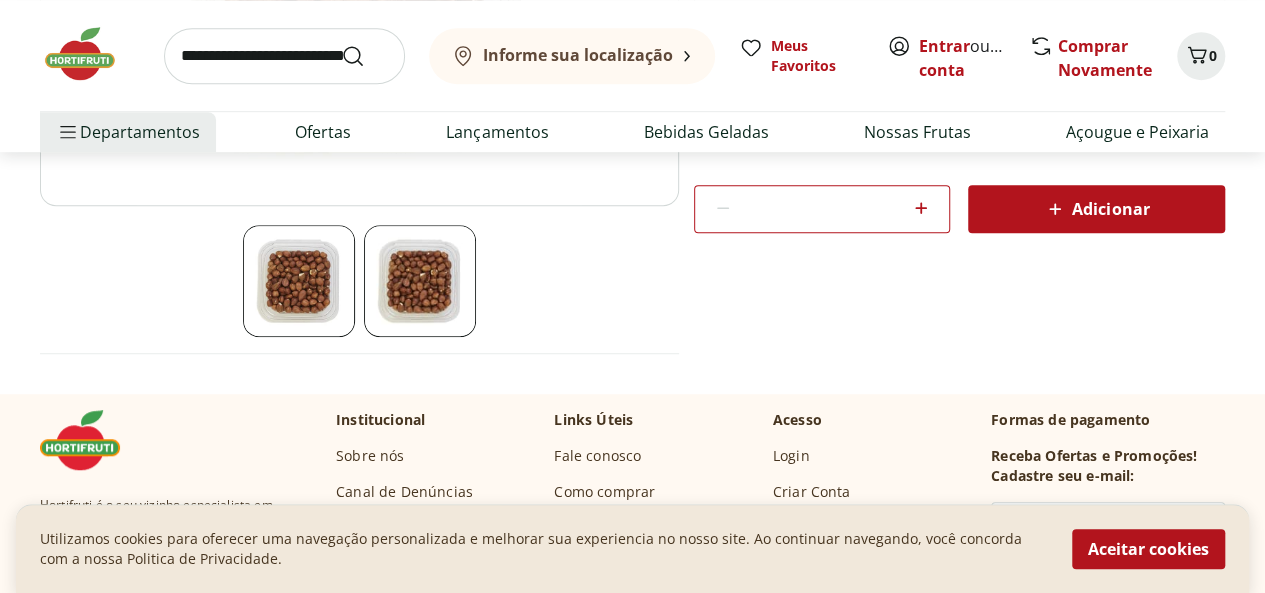 click at bounding box center [299, 281] 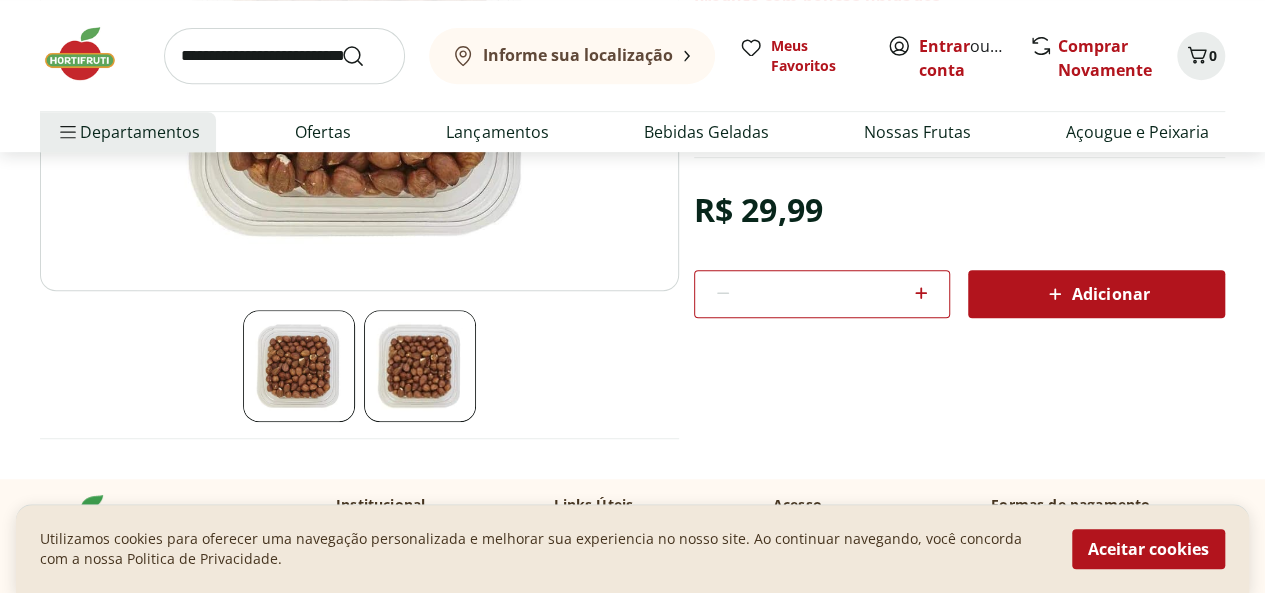 scroll, scrollTop: 500, scrollLeft: 0, axis: vertical 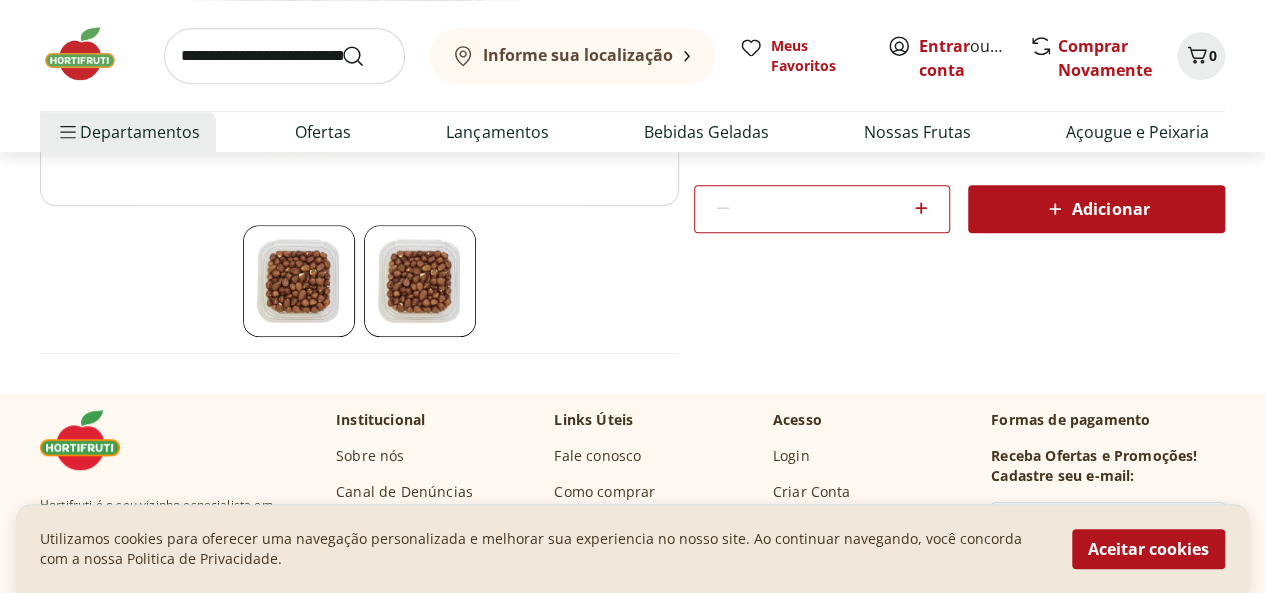 click at bounding box center (420, 281) 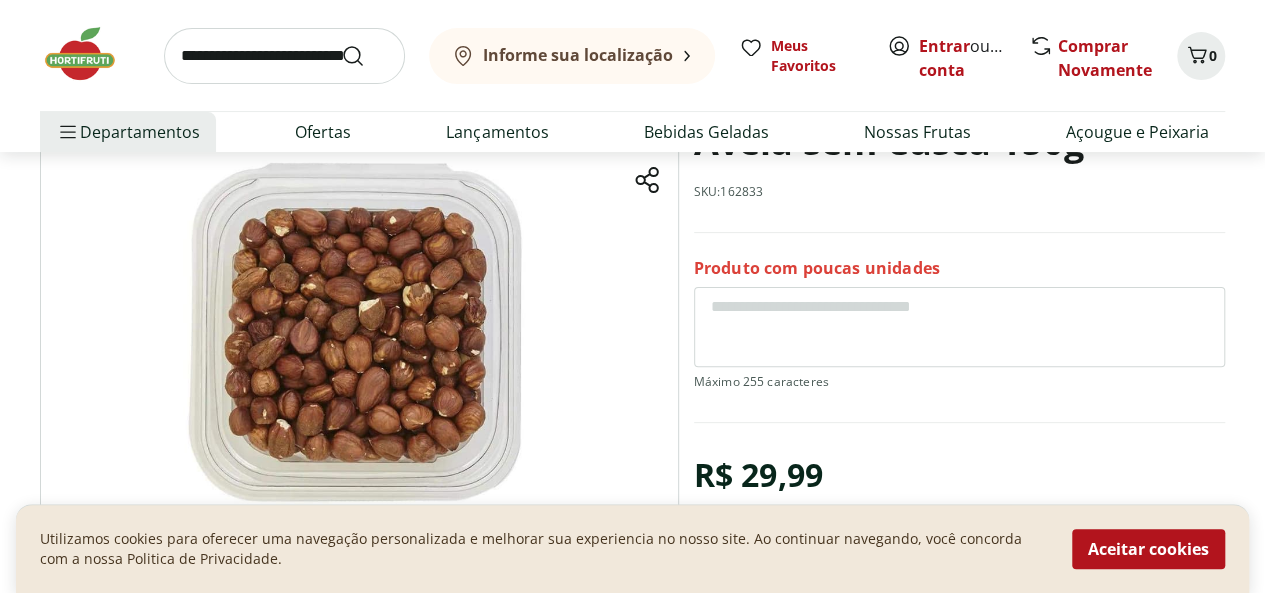 scroll, scrollTop: 200, scrollLeft: 0, axis: vertical 